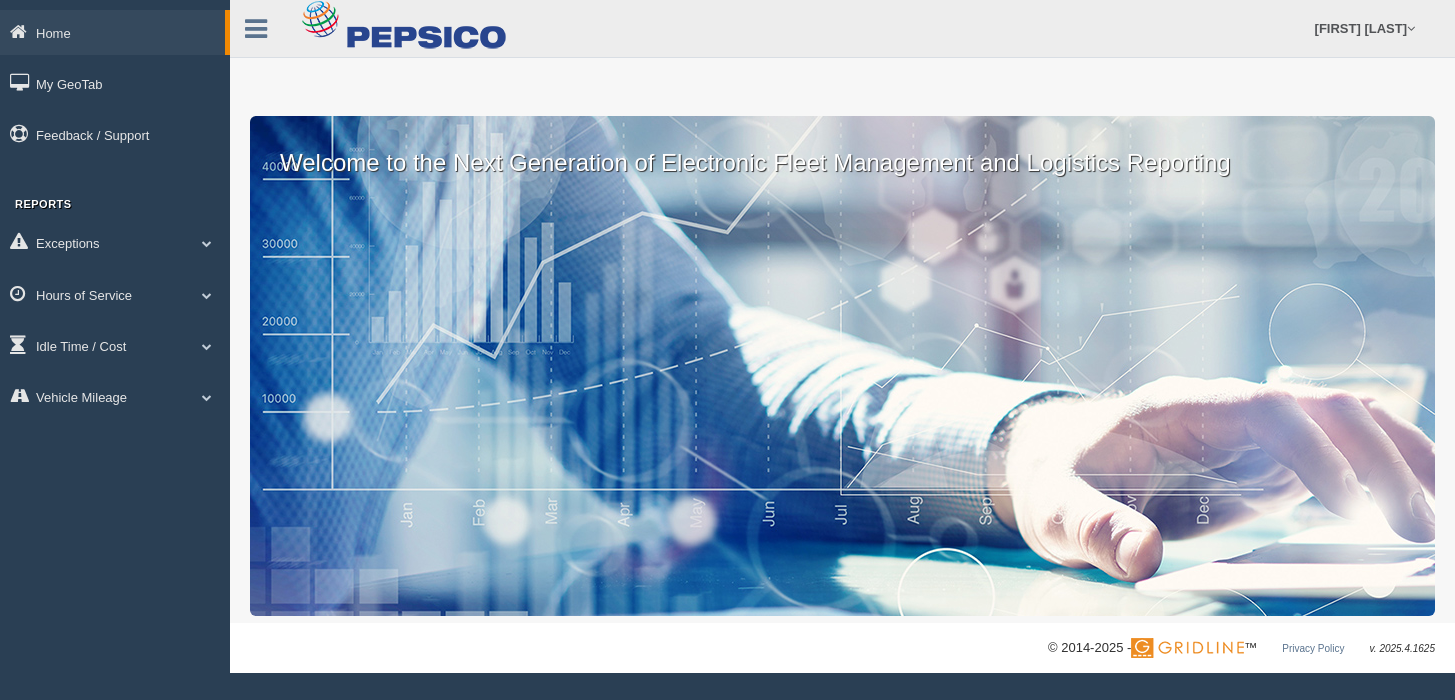 scroll, scrollTop: 0, scrollLeft: 0, axis: both 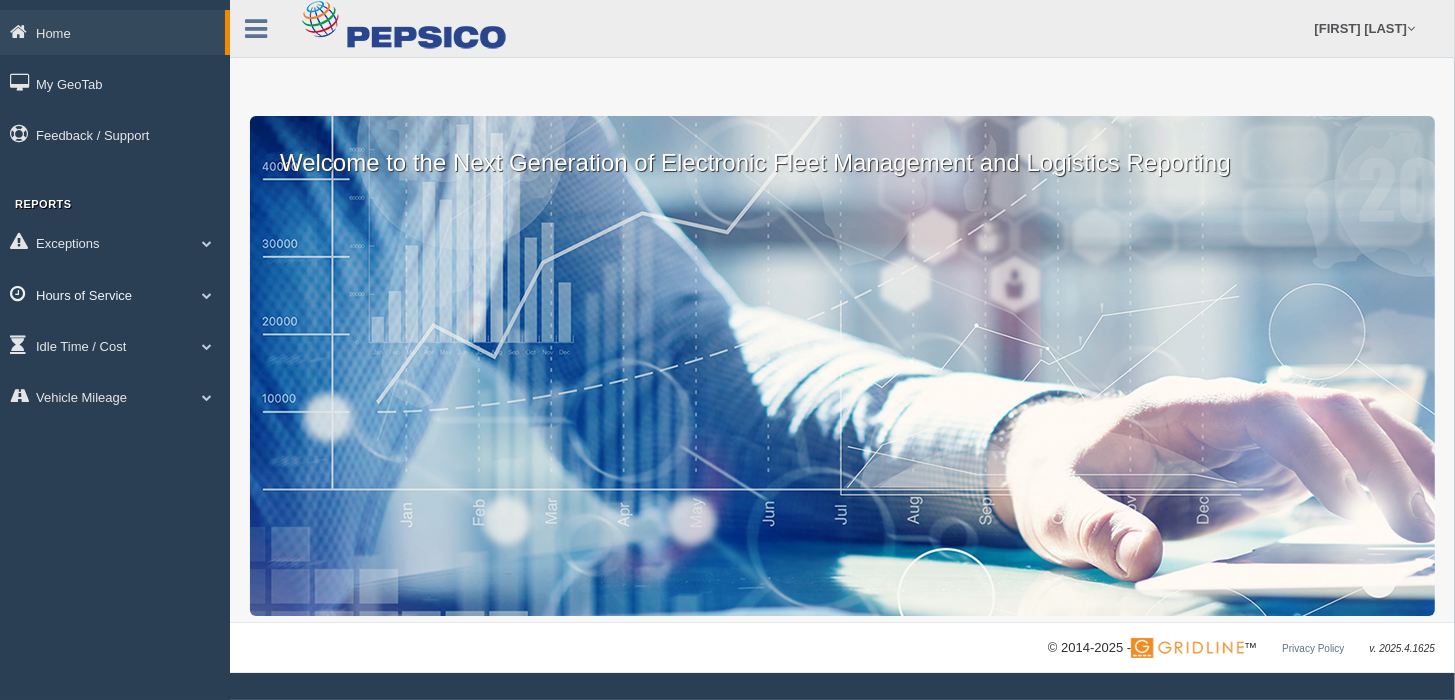 click at bounding box center (207, 243) 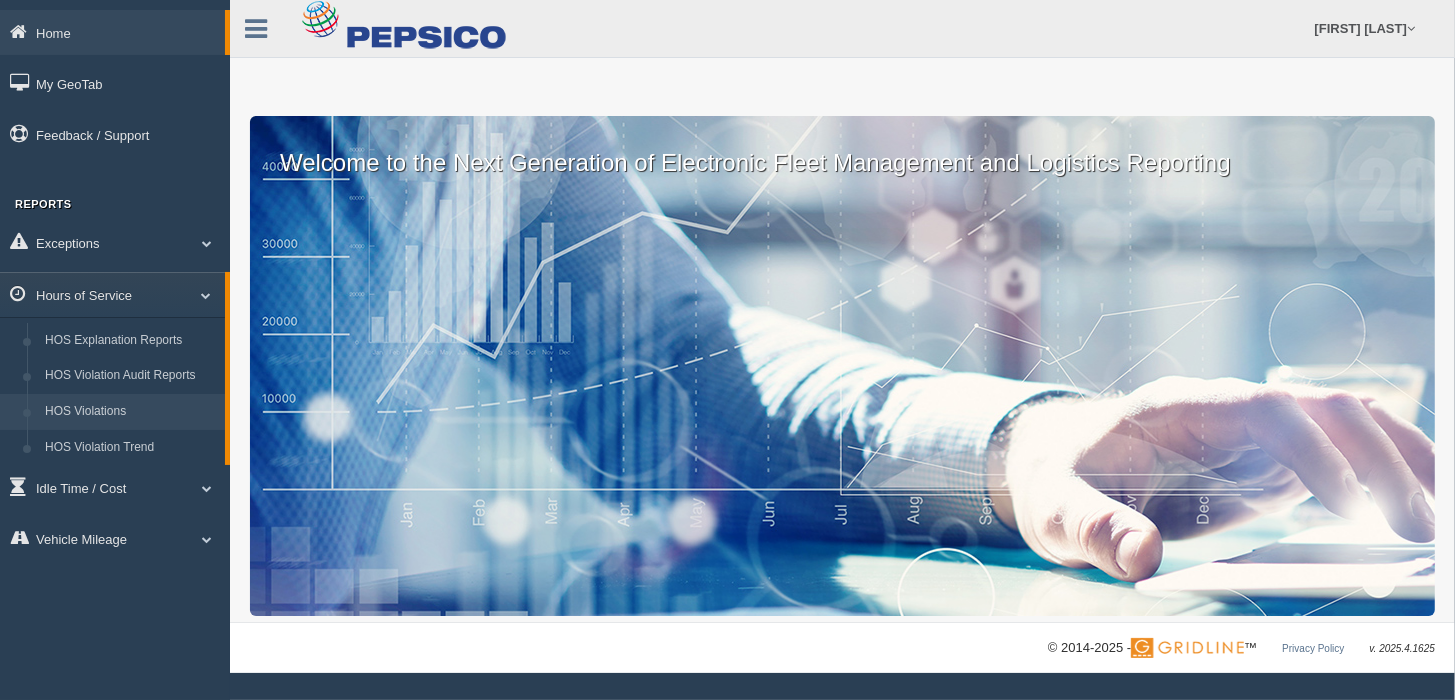 click on "HOS Violations" at bounding box center (130, 412) 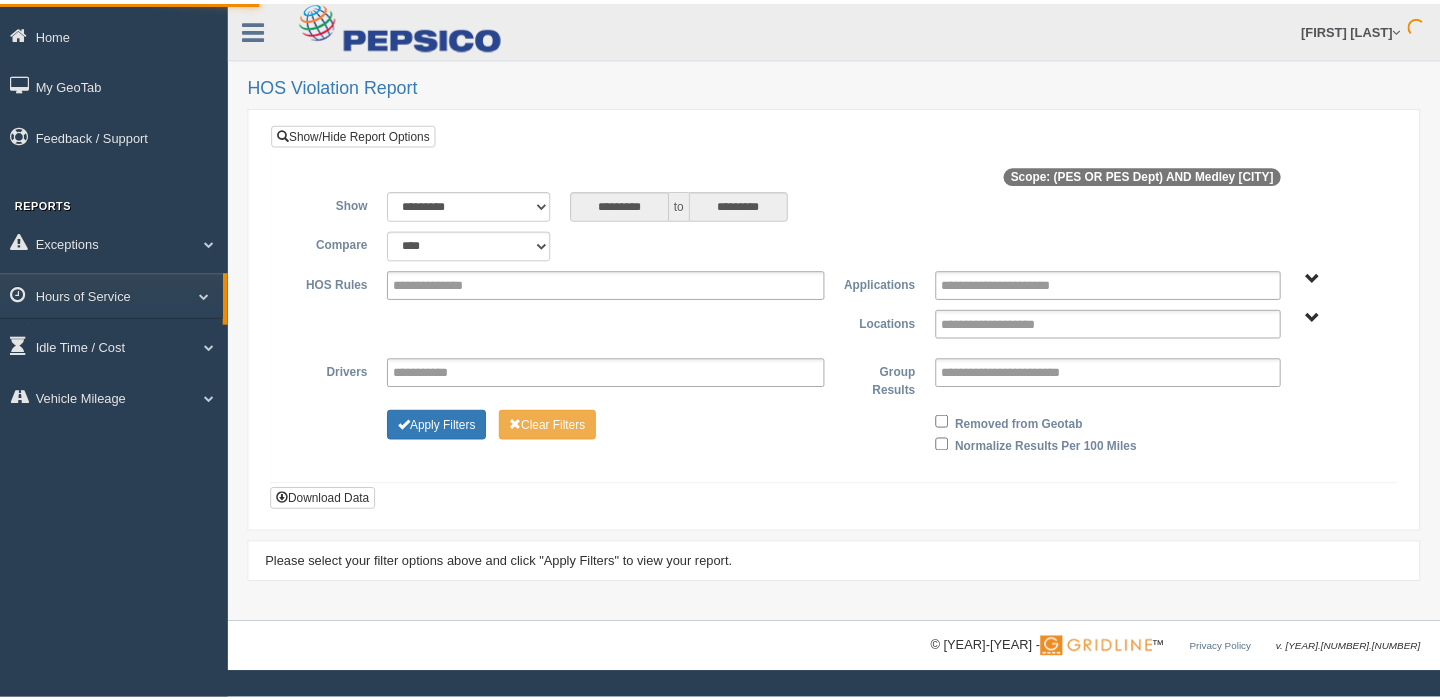 scroll, scrollTop: 0, scrollLeft: 0, axis: both 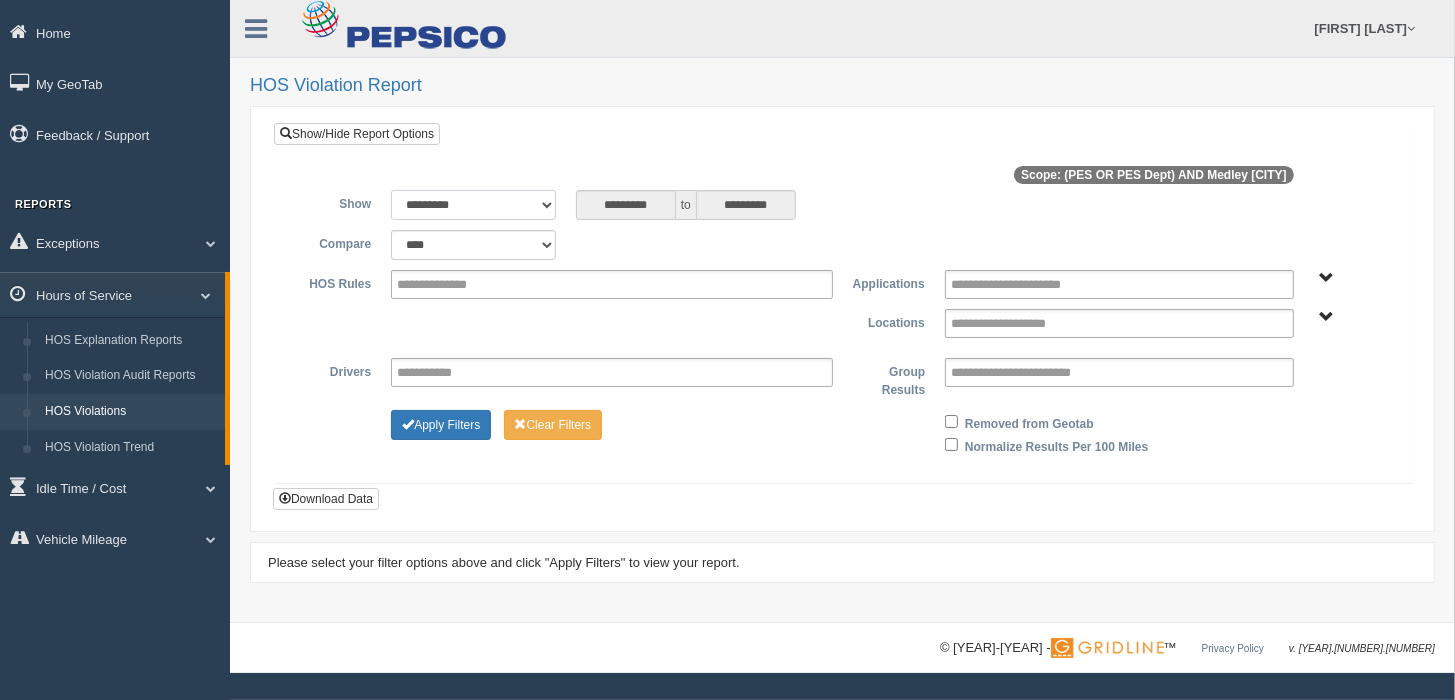 click on "**********" at bounding box center [473, 205] 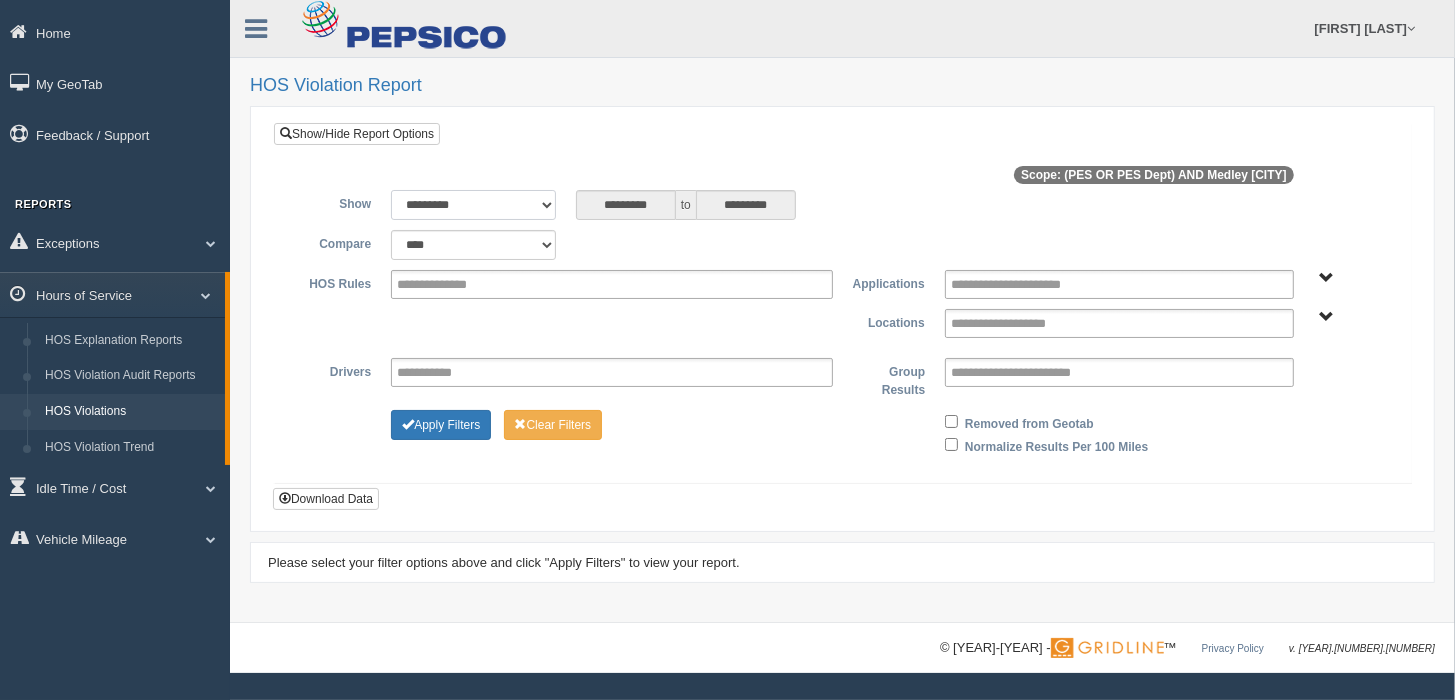 select on "******" 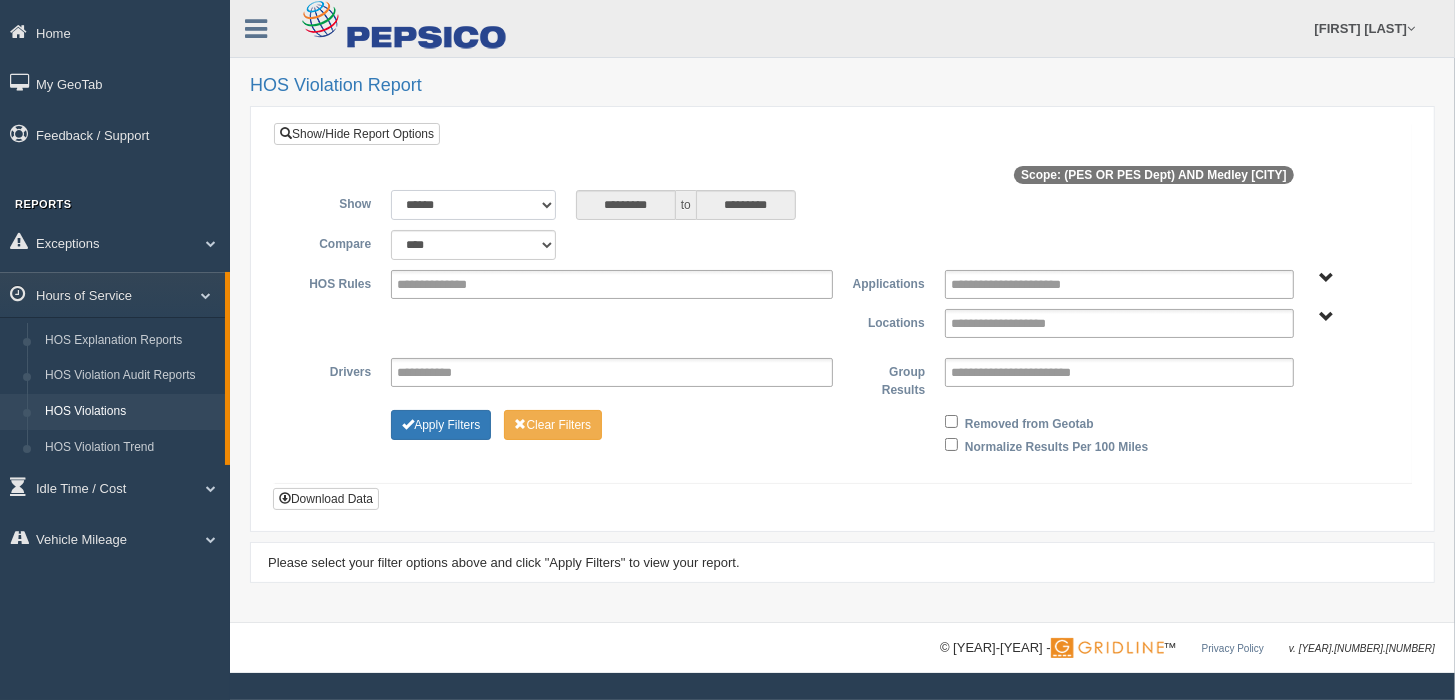 click on "**********" at bounding box center [473, 205] 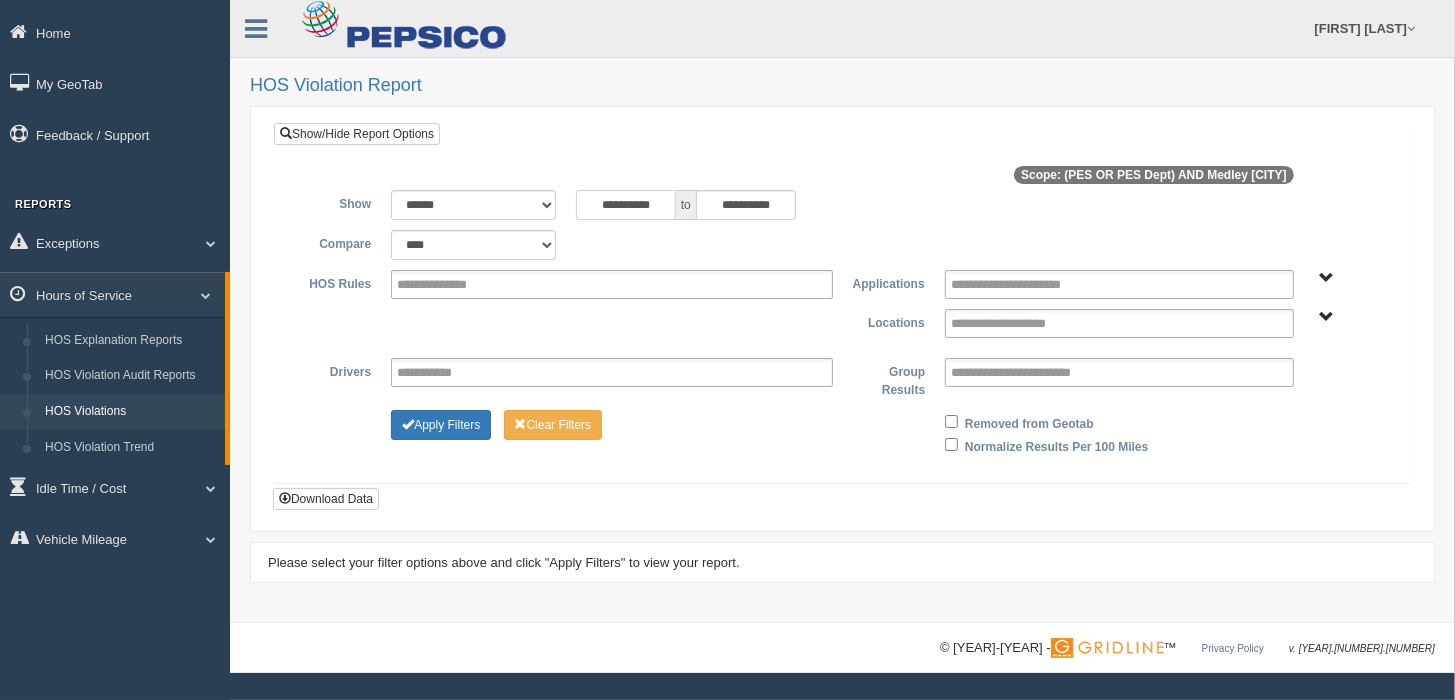 click on "**********" at bounding box center [626, 205] 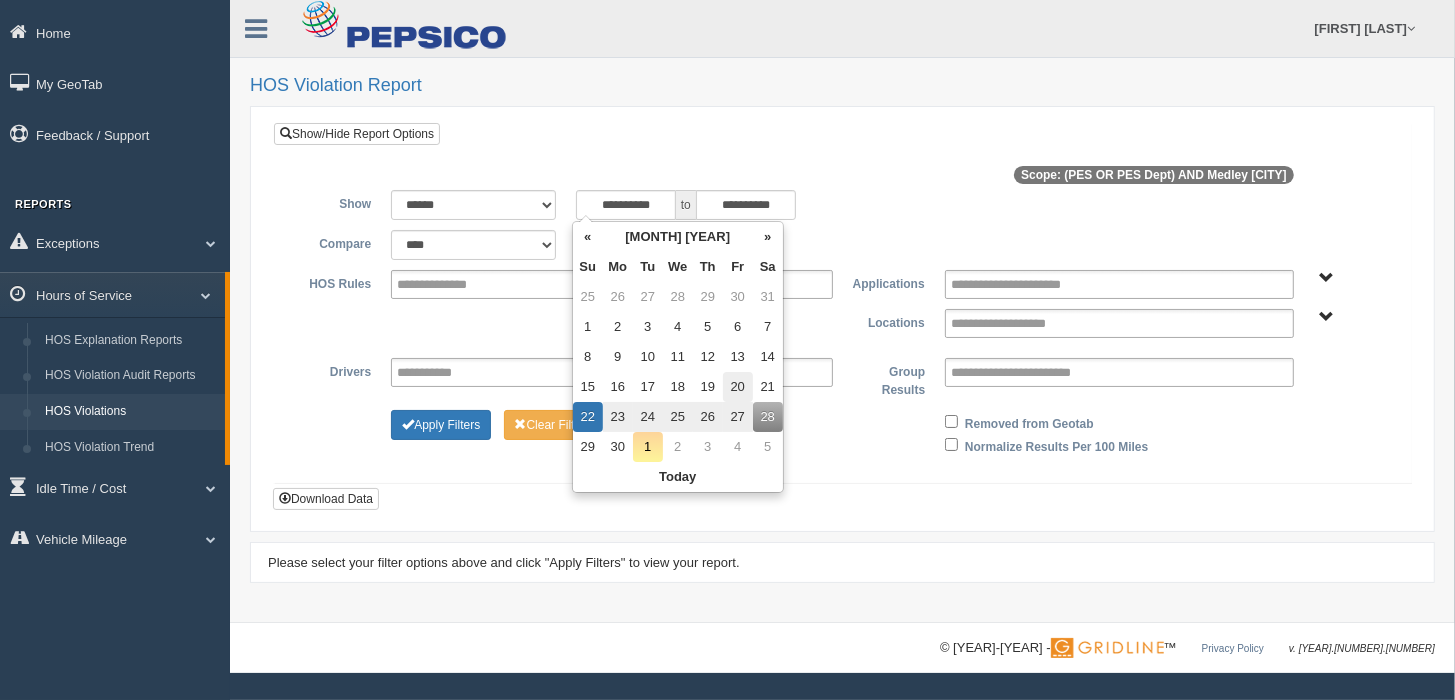 click on "20" at bounding box center (738, 297) 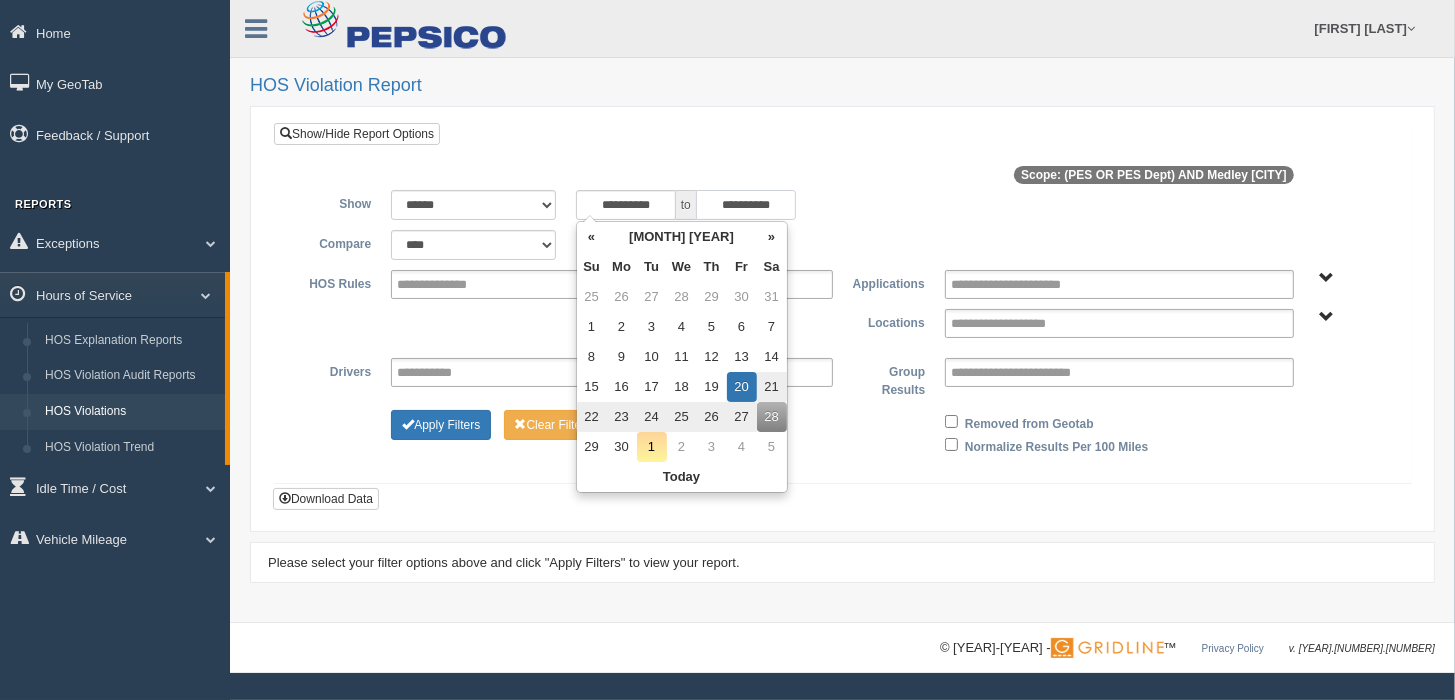 click on "**********" at bounding box center [746, 205] 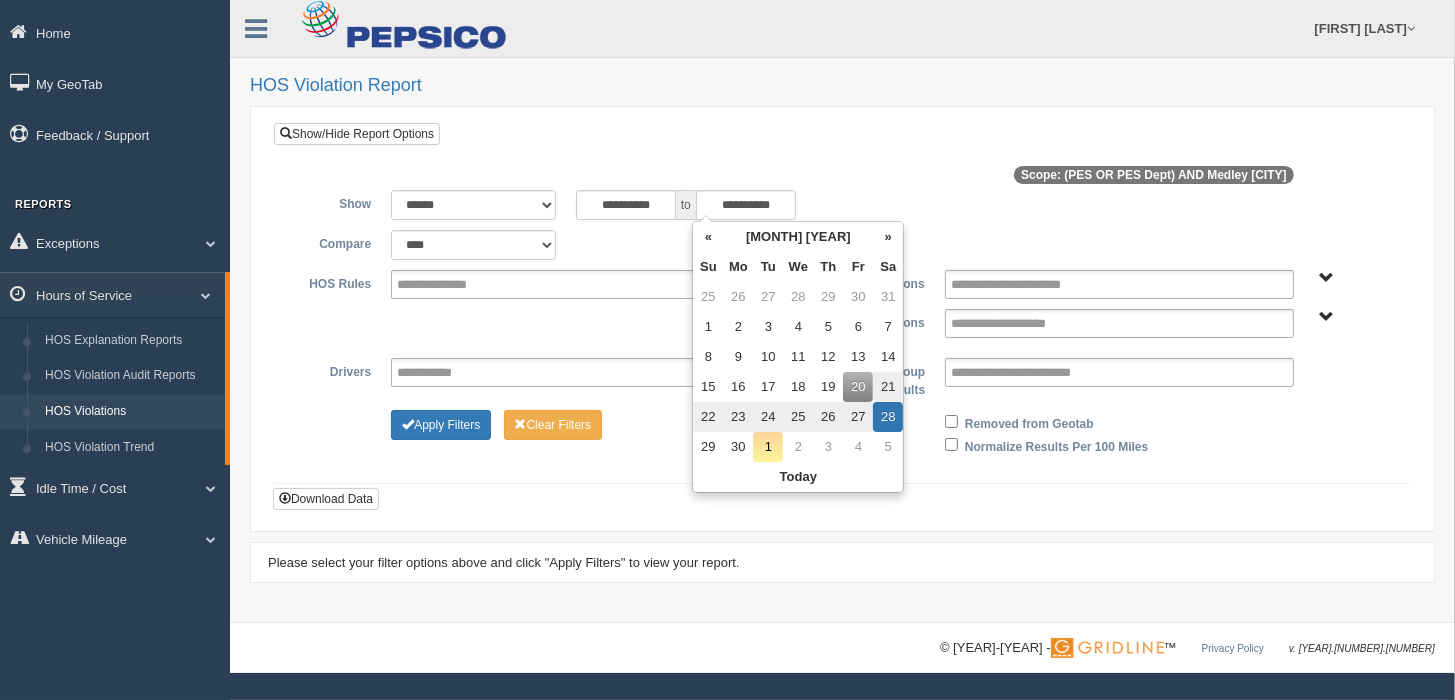 click on "26" at bounding box center (828, 417) 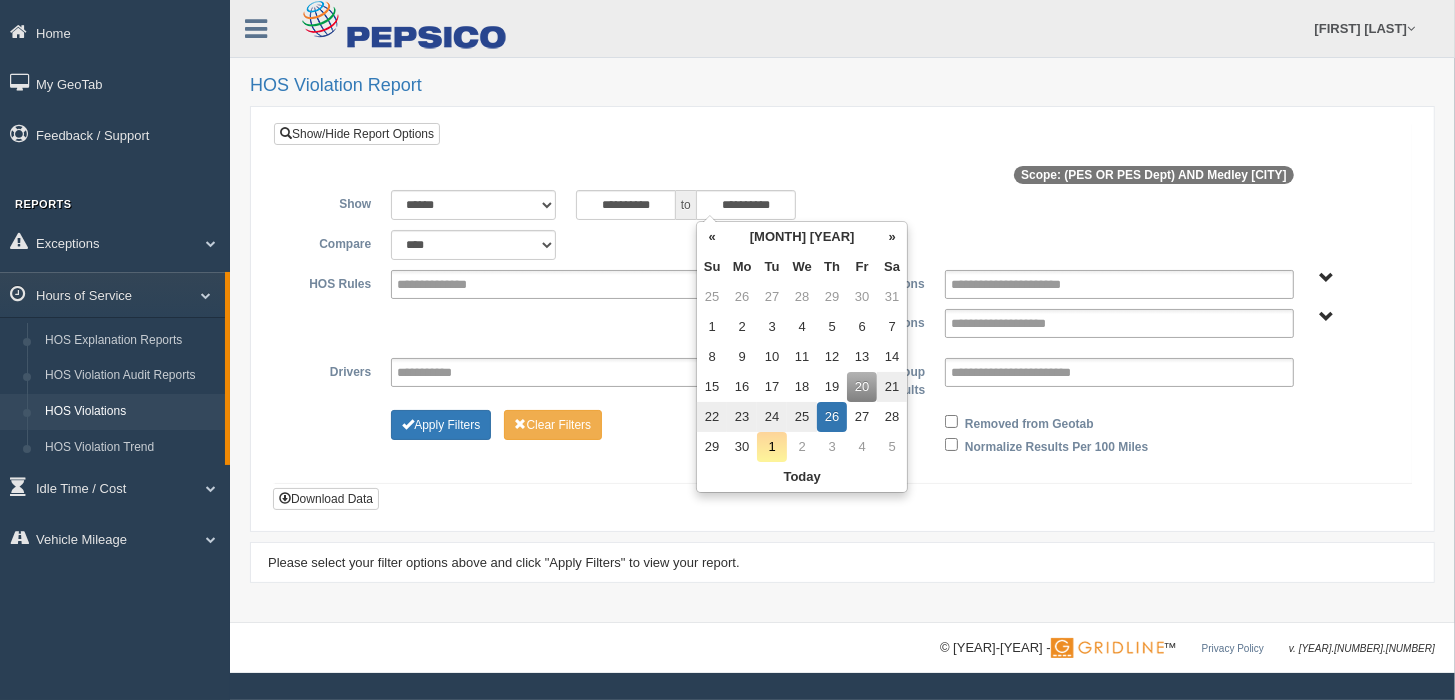 click on "**********" at bounding box center (842, 328) 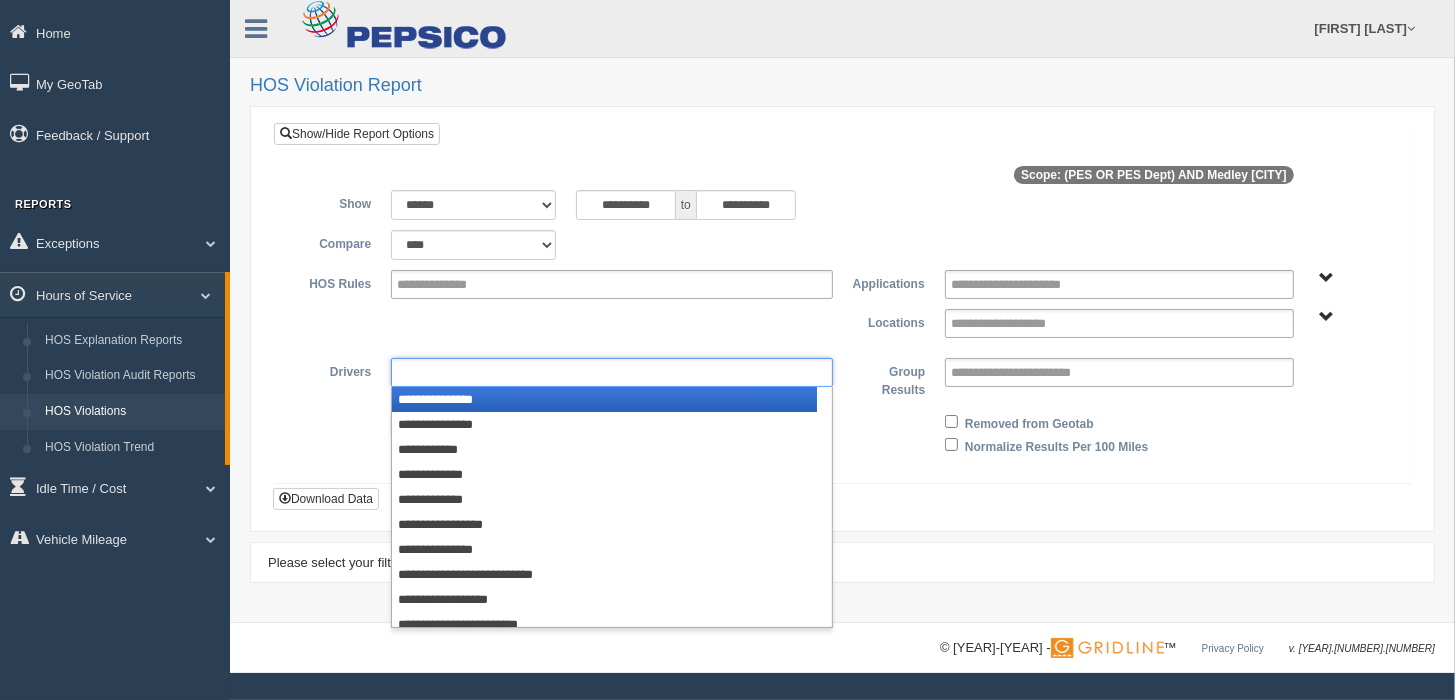 click at bounding box center (439, 372) 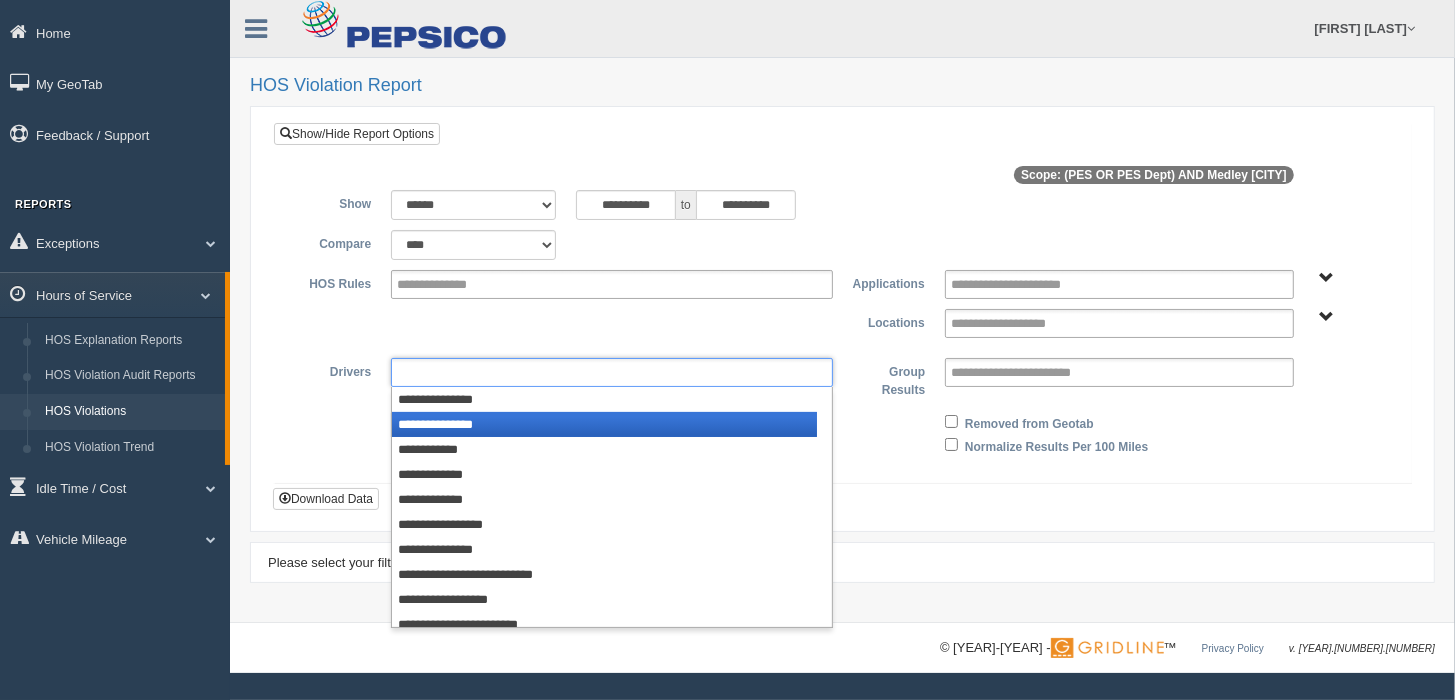 click on "**********" at bounding box center (604, 424) 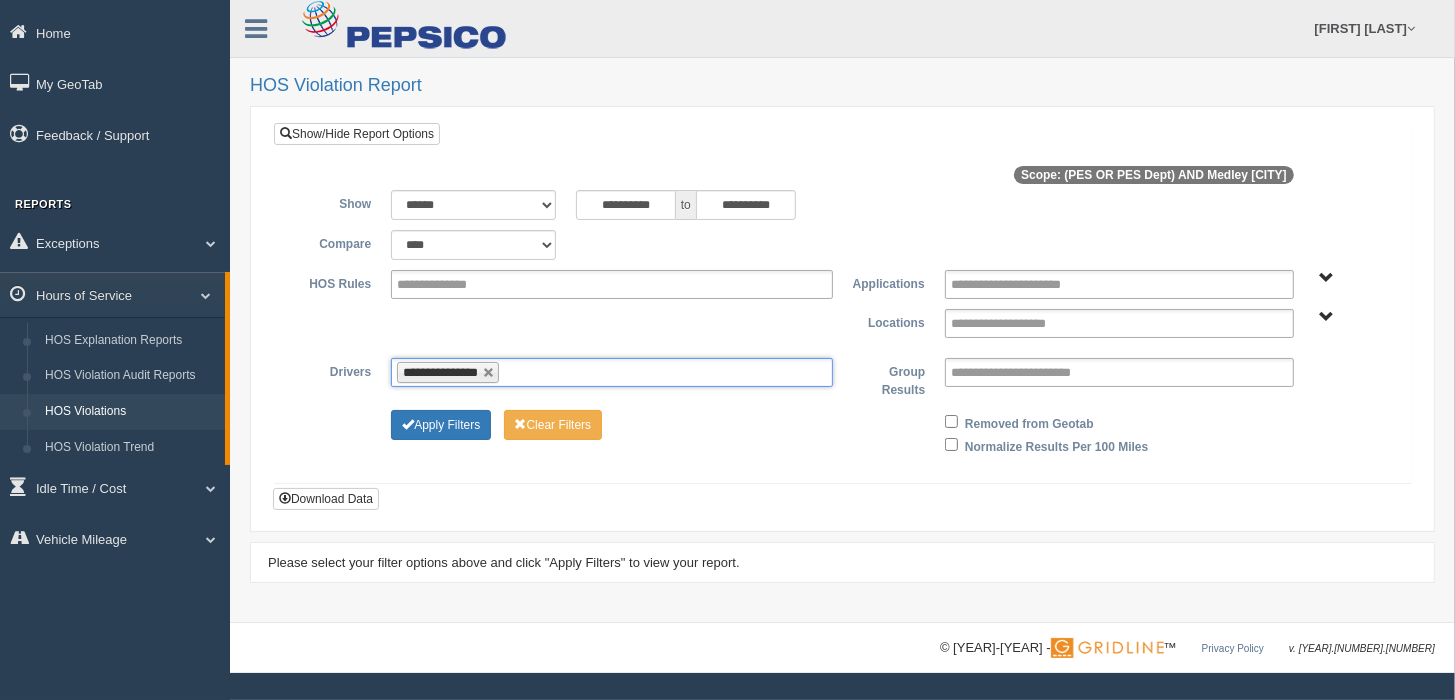 click at bounding box center (516, 372) 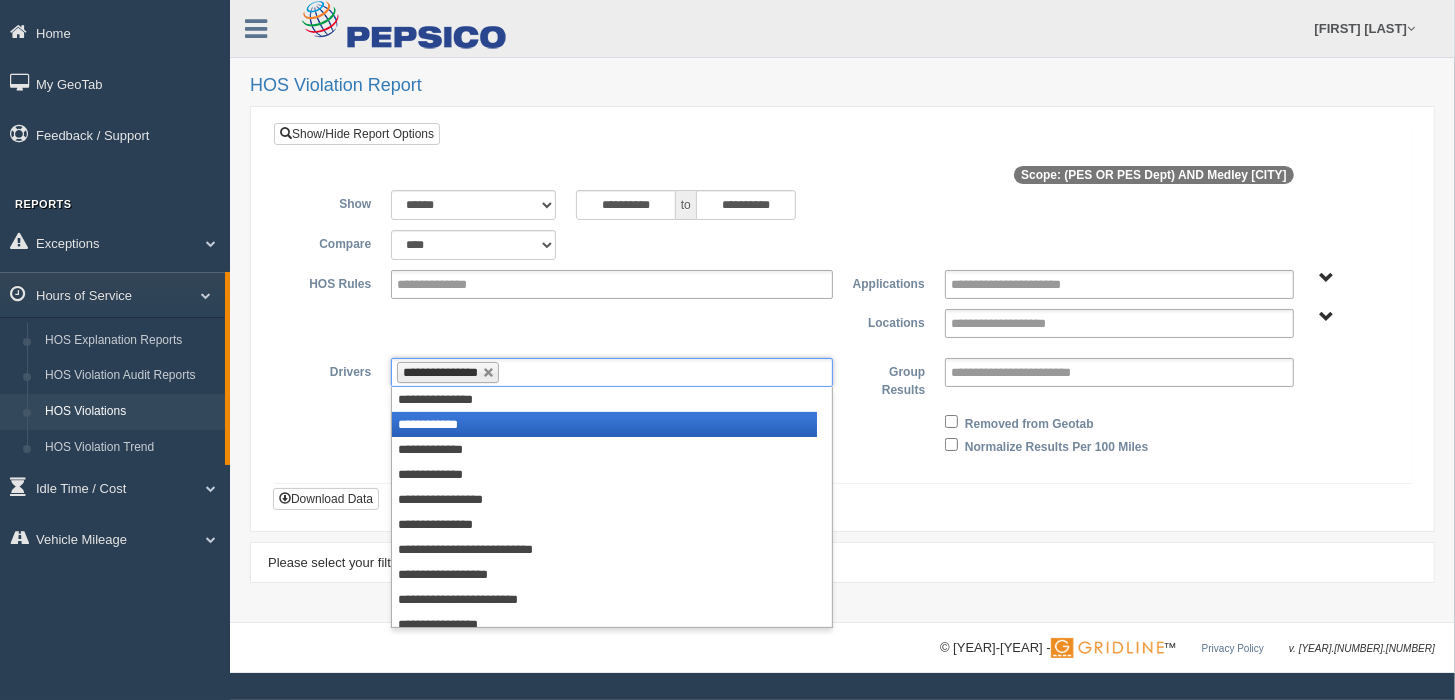 click on "**********" at bounding box center (604, 424) 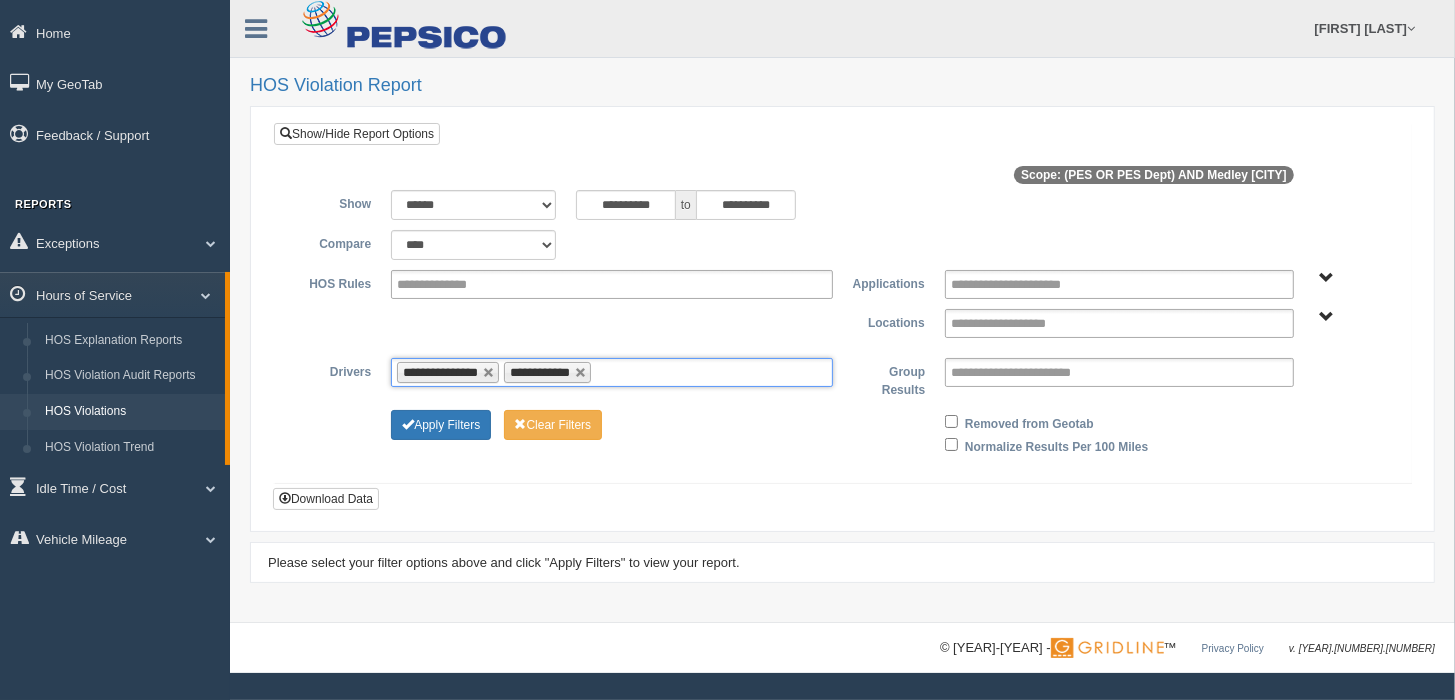 click at bounding box center (608, 372) 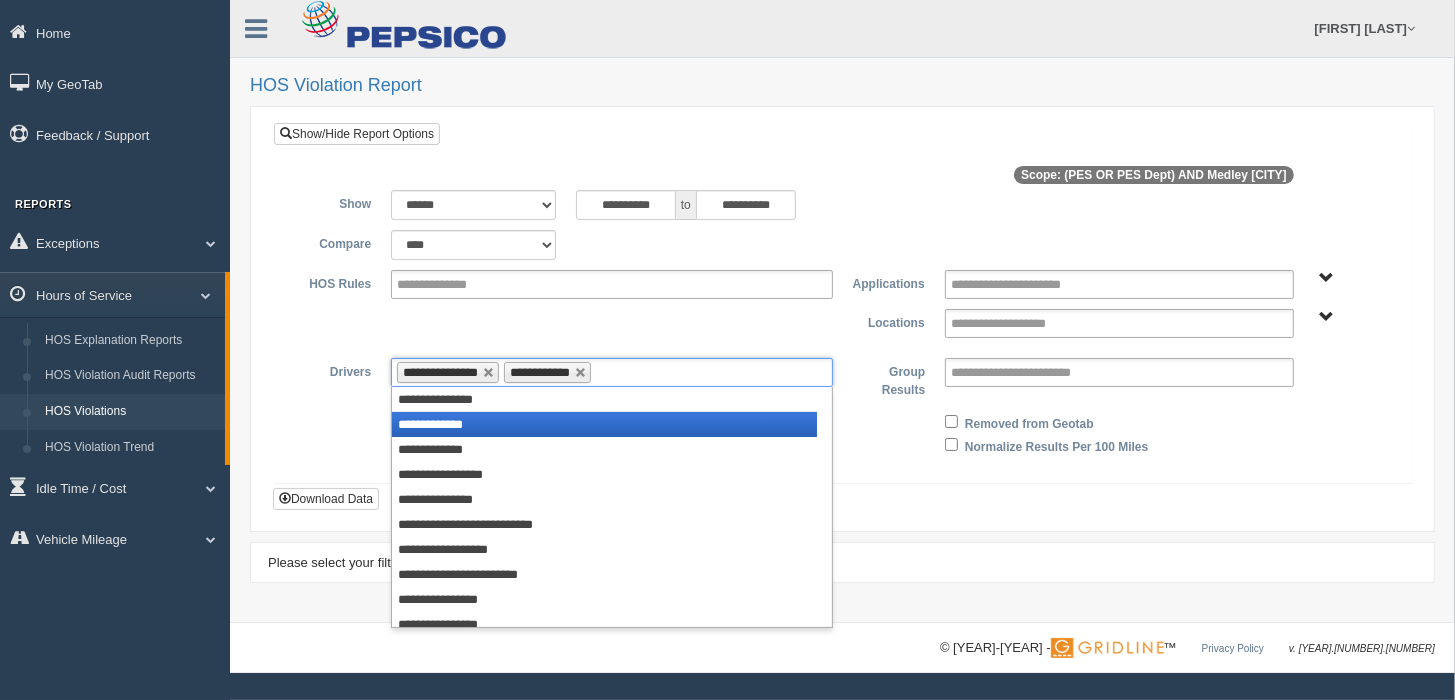 click on "**********" at bounding box center (604, 424) 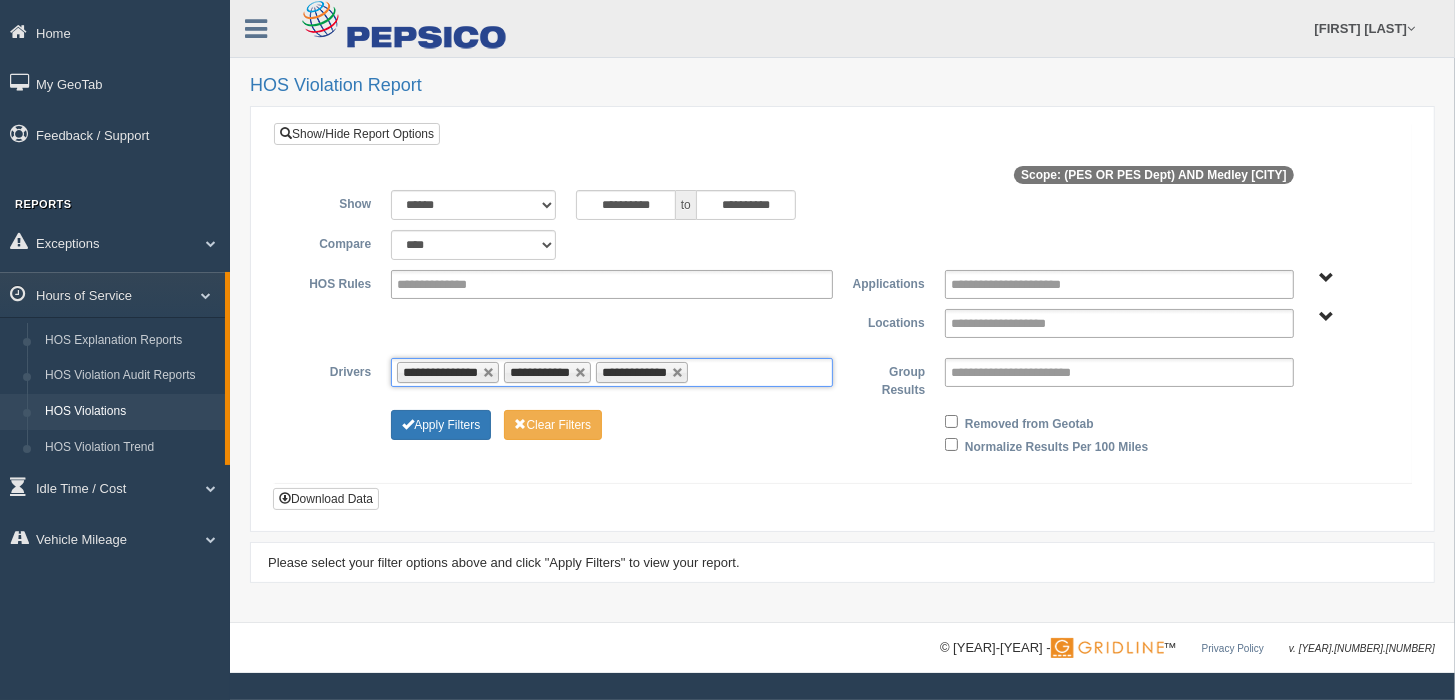 click at bounding box center [705, 372] 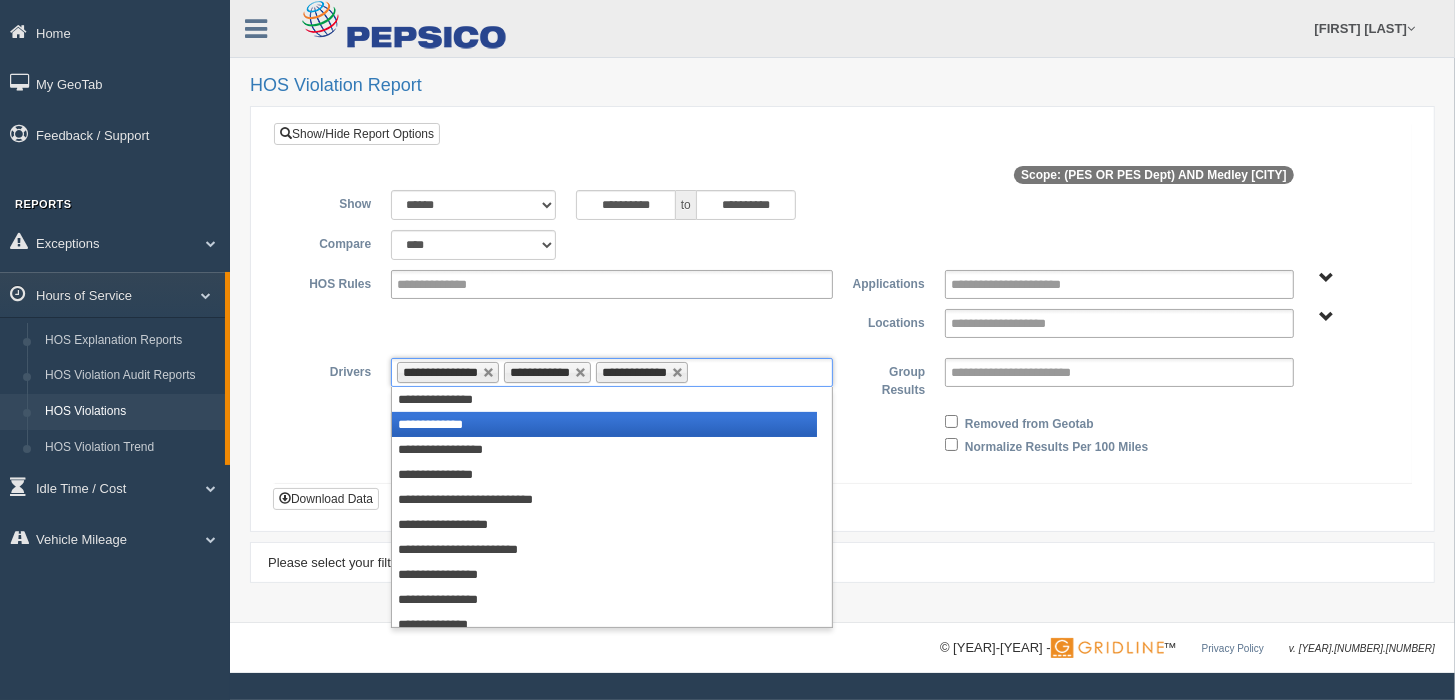 click on "**********" at bounding box center (604, 424) 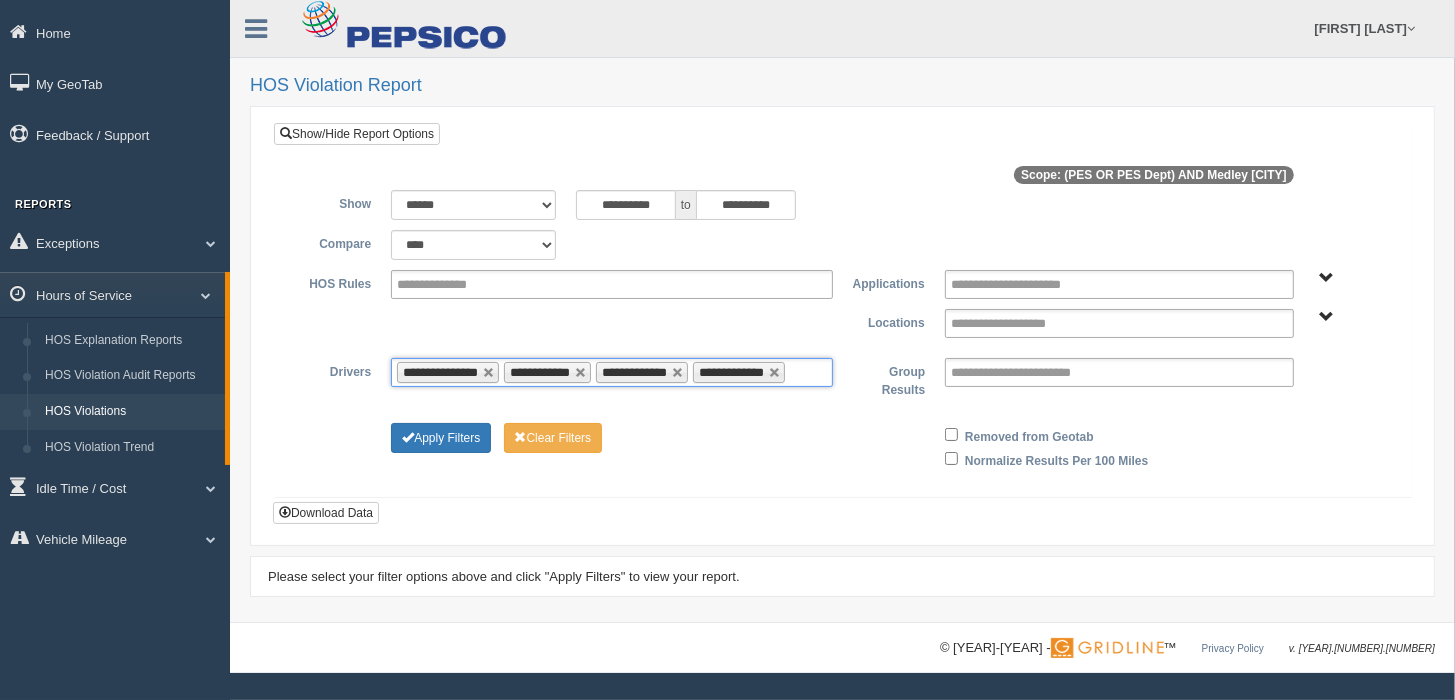 click on "**********" at bounding box center (612, 372) 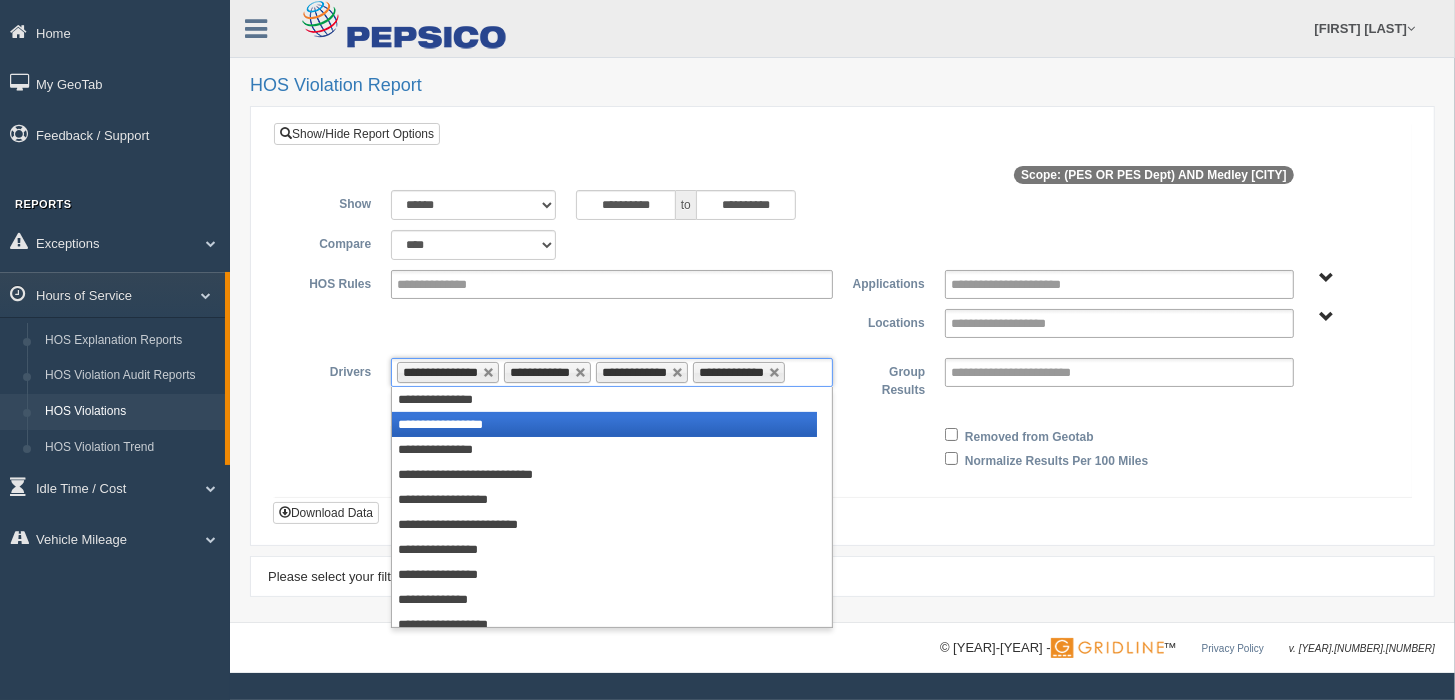 click on "**********" at bounding box center (604, 424) 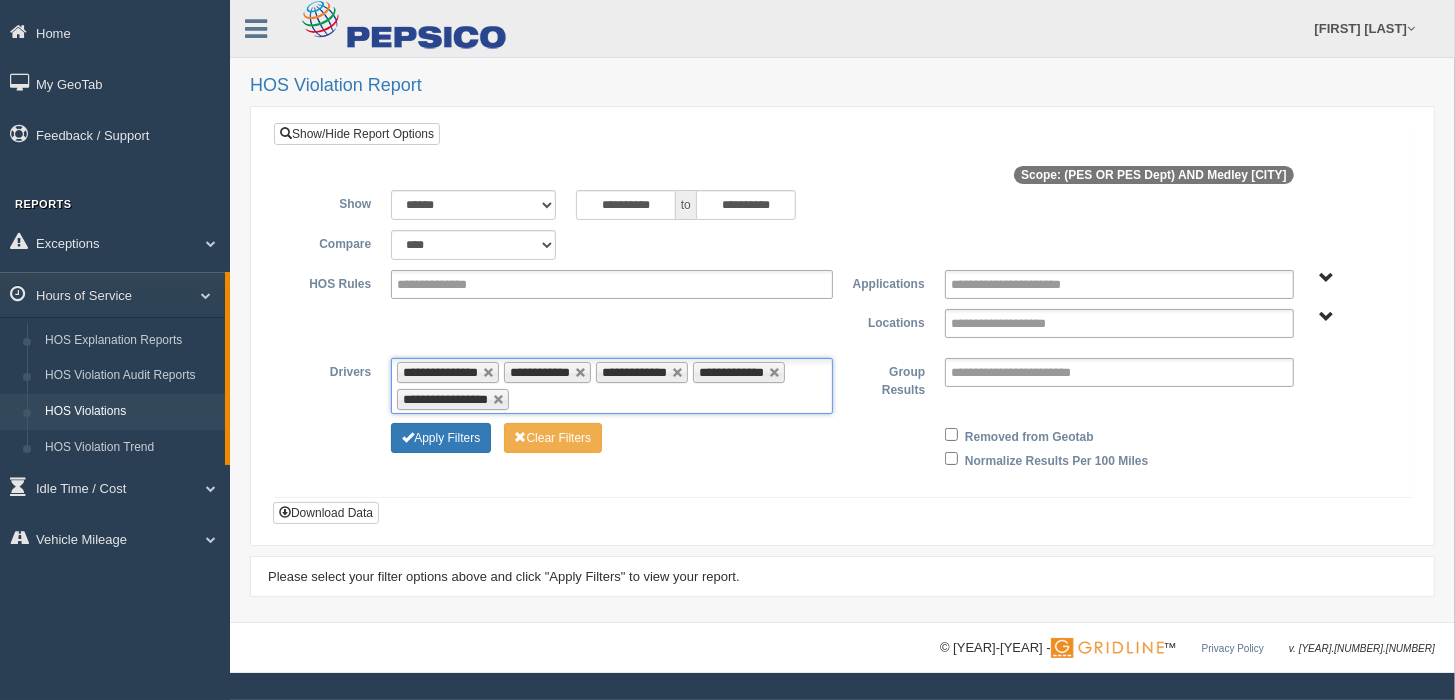 click at bounding box center (526, 399) 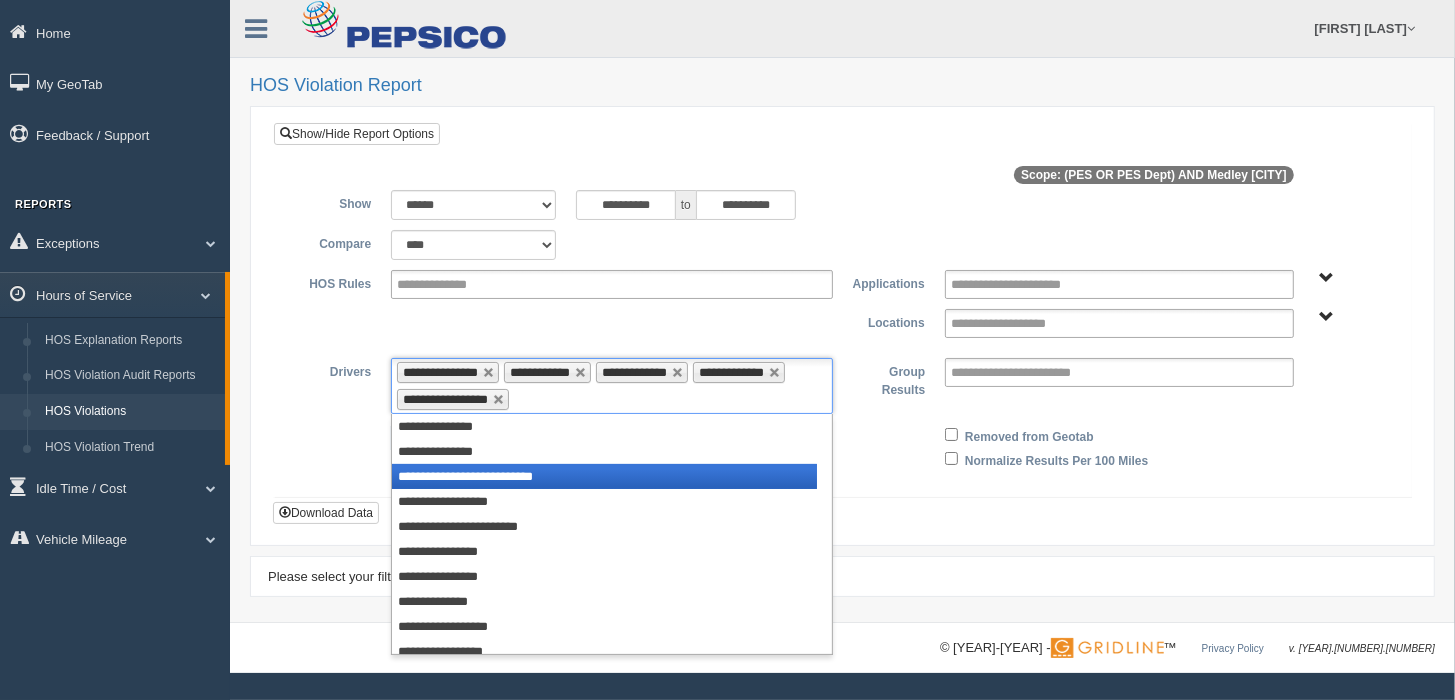 click on "**********" at bounding box center (604, 476) 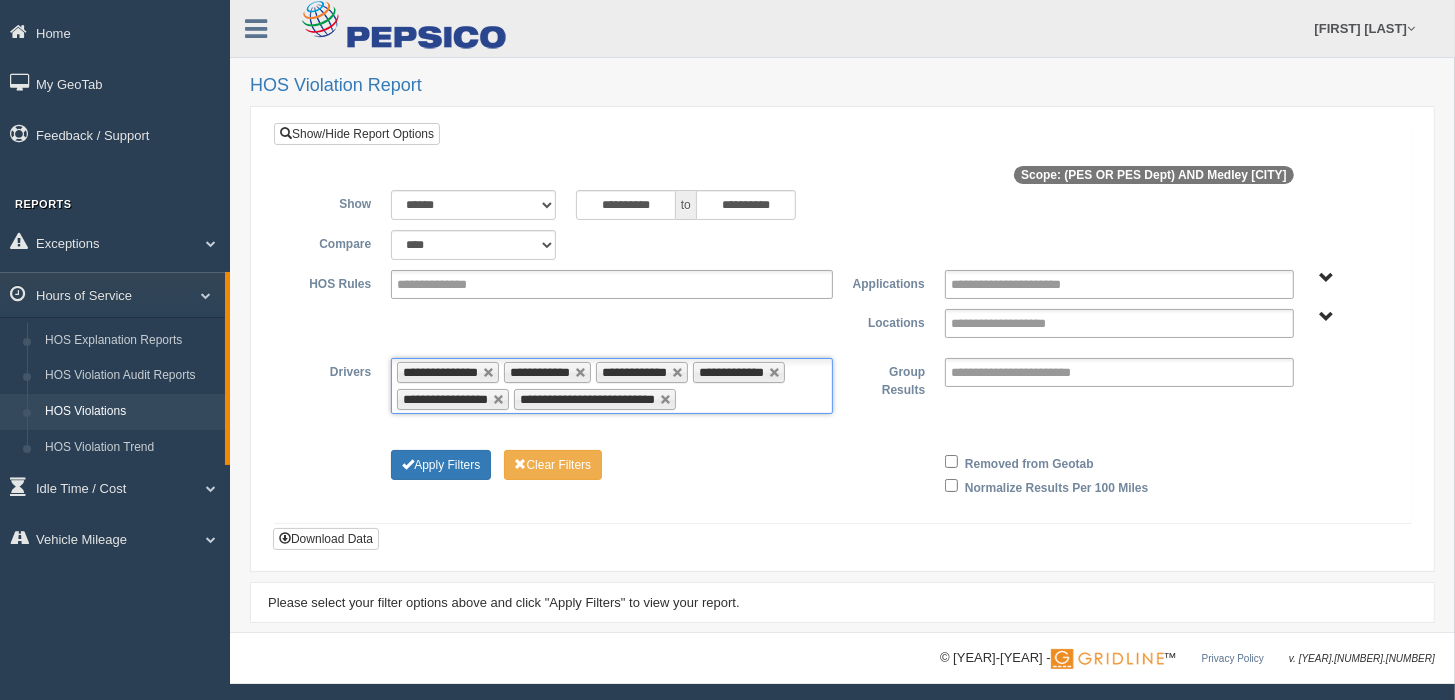 click on "**********" at bounding box center [612, 386] 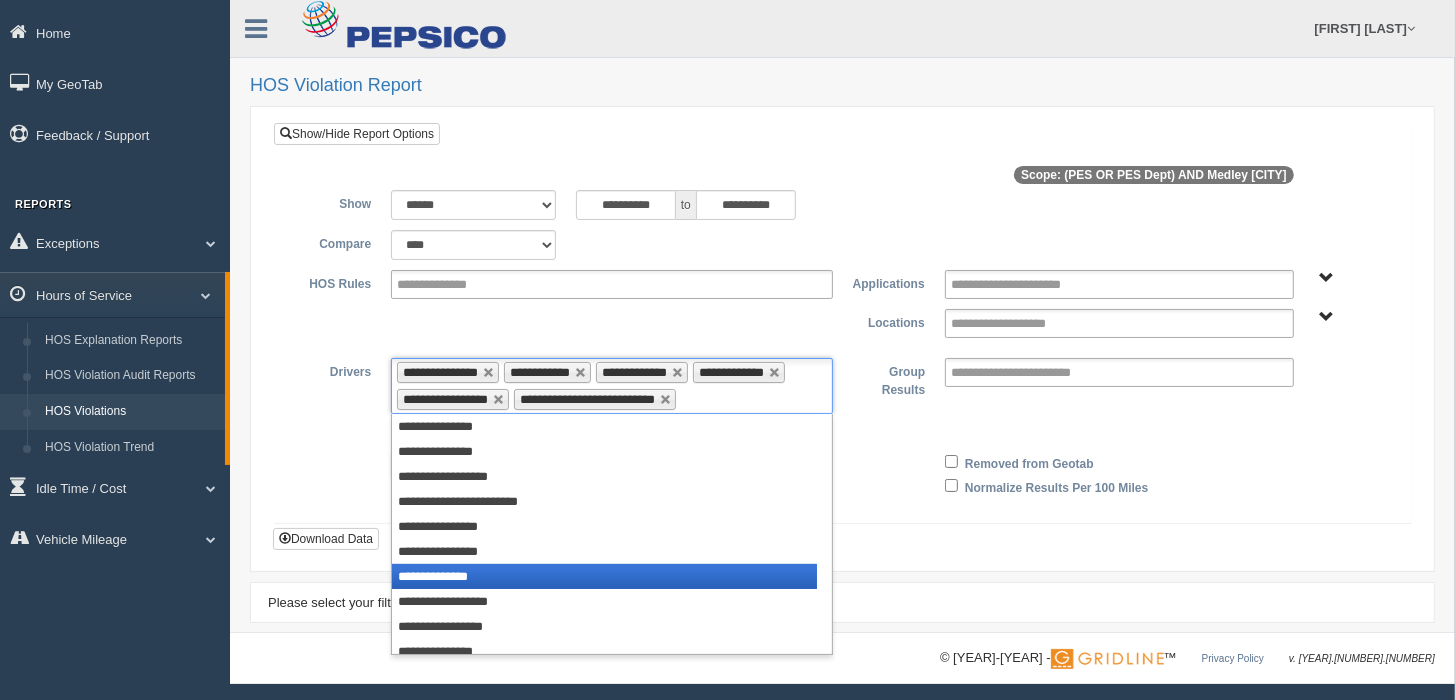 click on "**********" at bounding box center [604, 576] 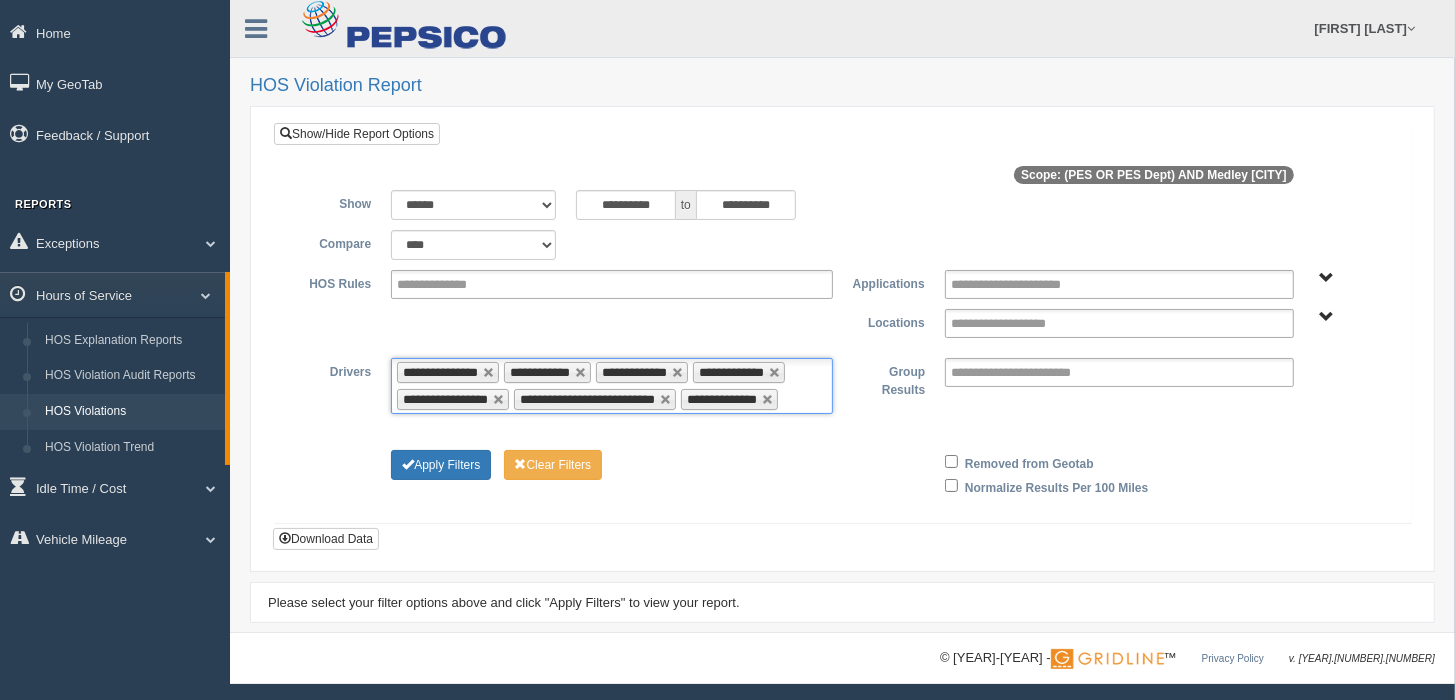 click at bounding box center (795, 399) 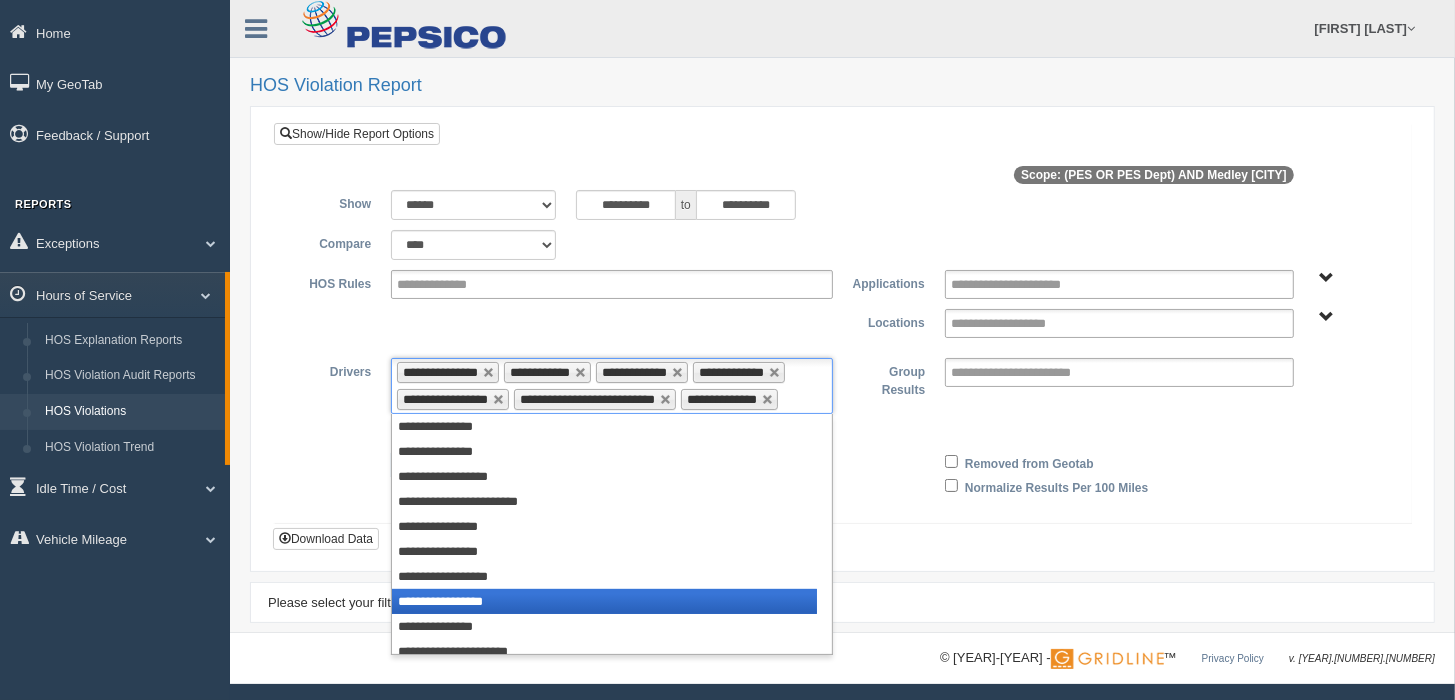 click on "**********" at bounding box center [604, 601] 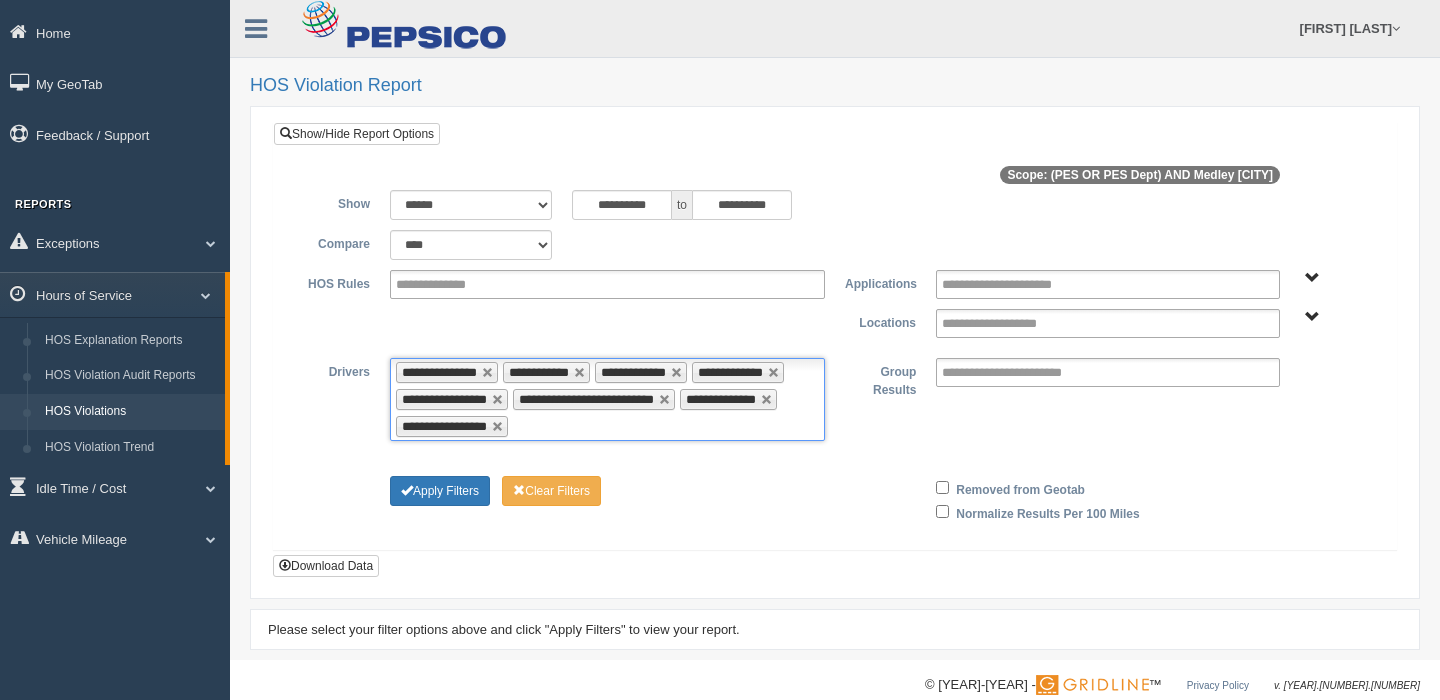 click on "**********" at bounding box center (607, 399) 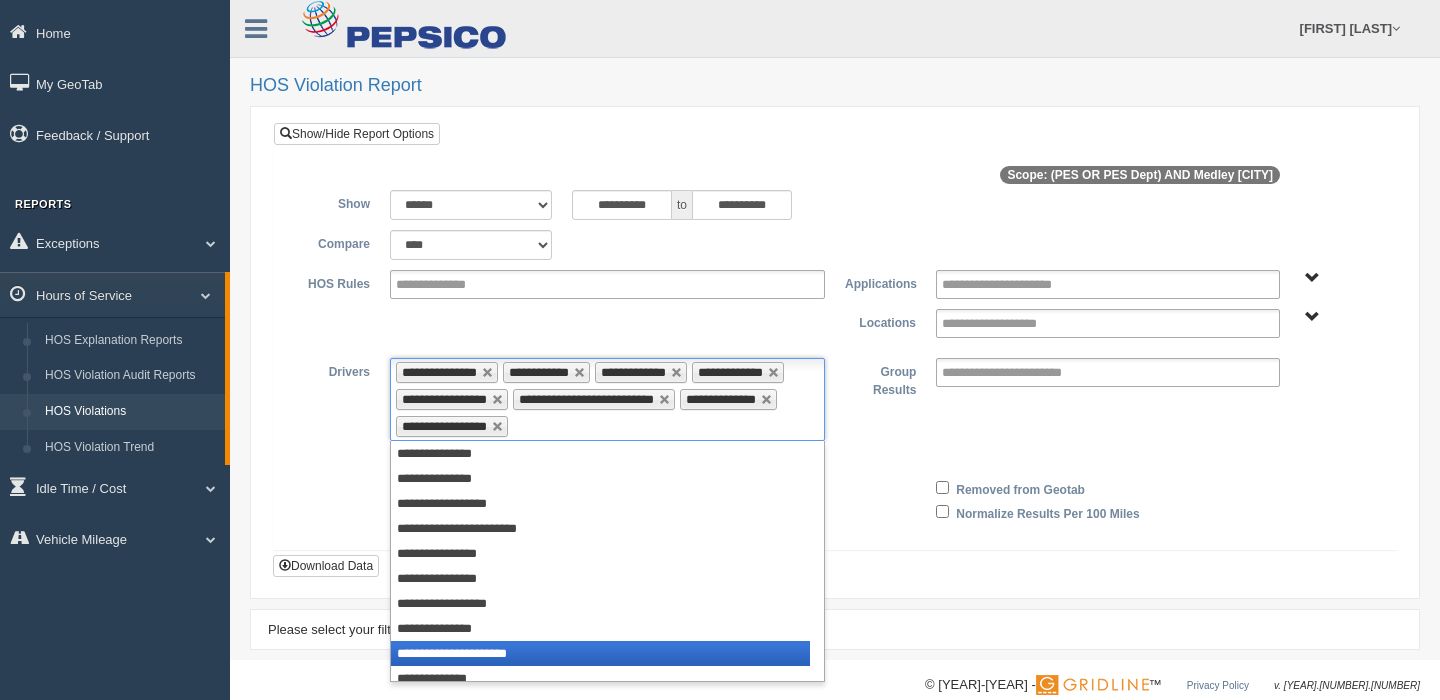 click on "**********" at bounding box center (600, 653) 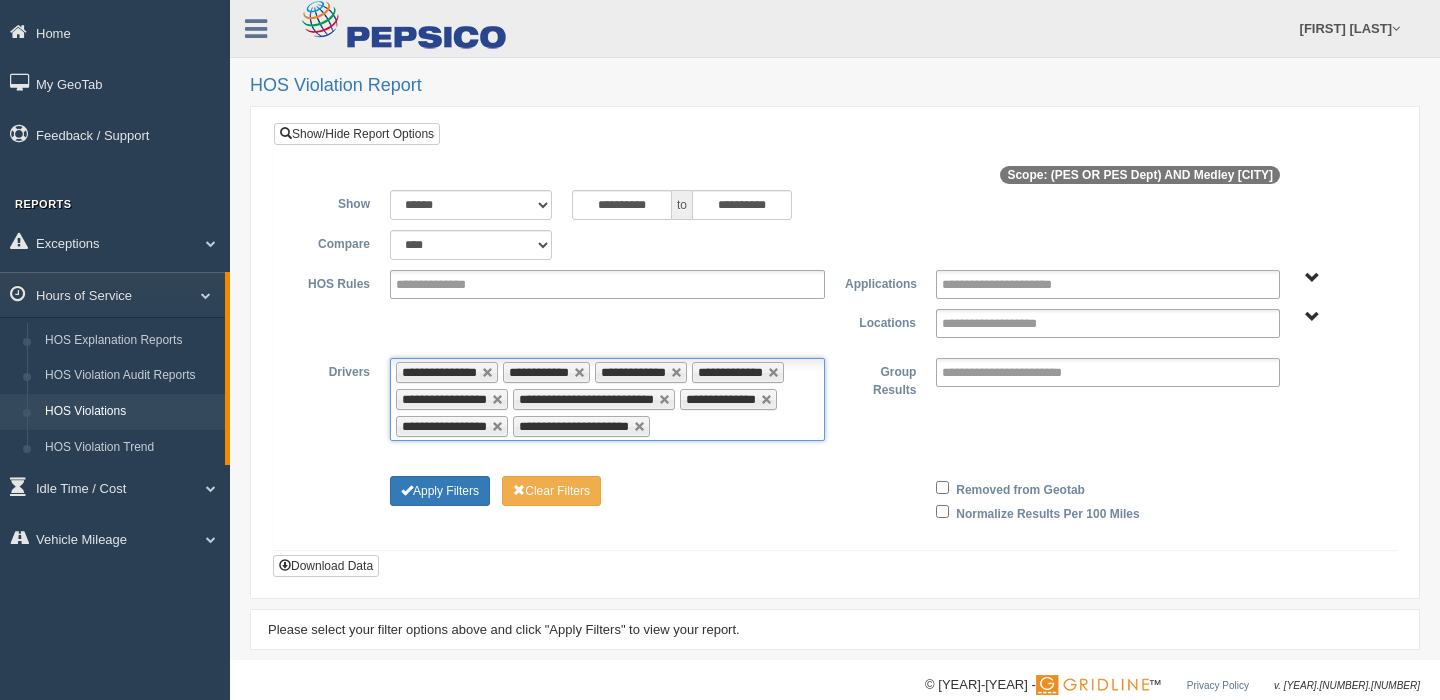 click on "**********" at bounding box center [607, 399] 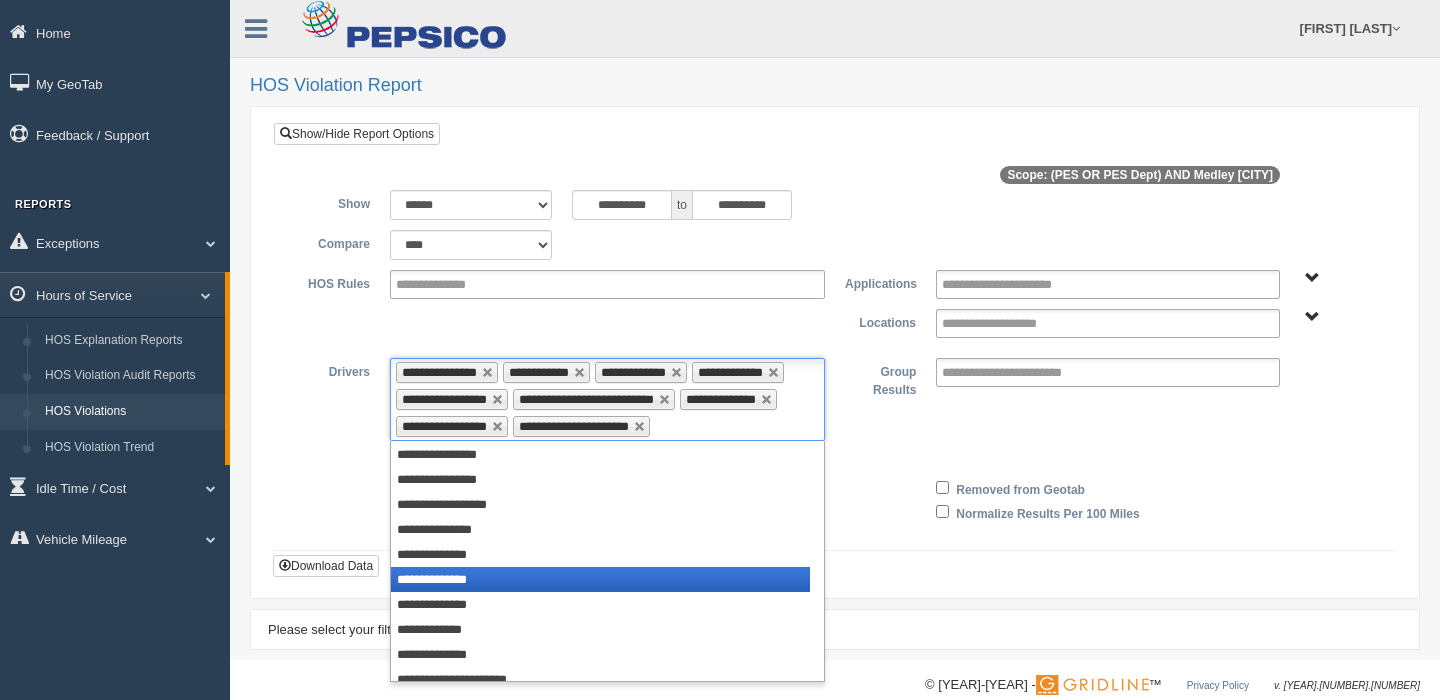 scroll, scrollTop: 109, scrollLeft: 0, axis: vertical 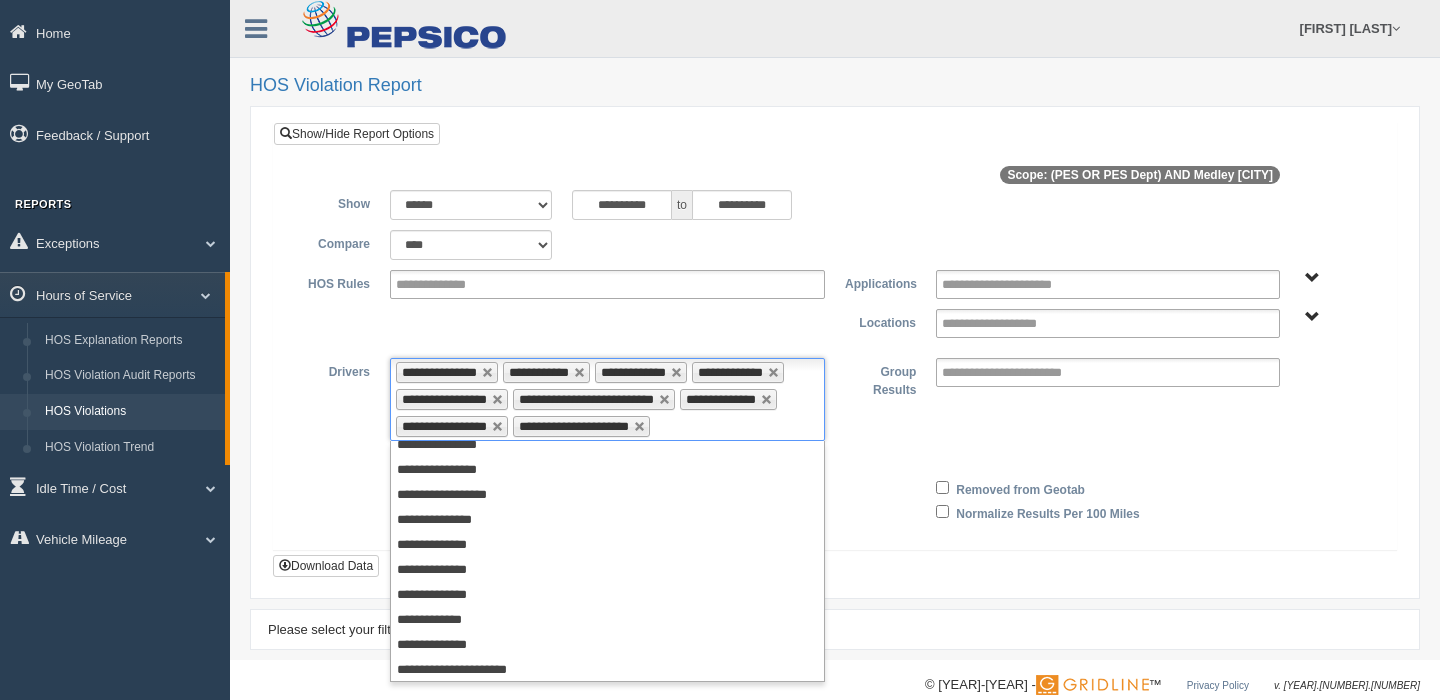 click on "**********" at bounding box center (835, 361) 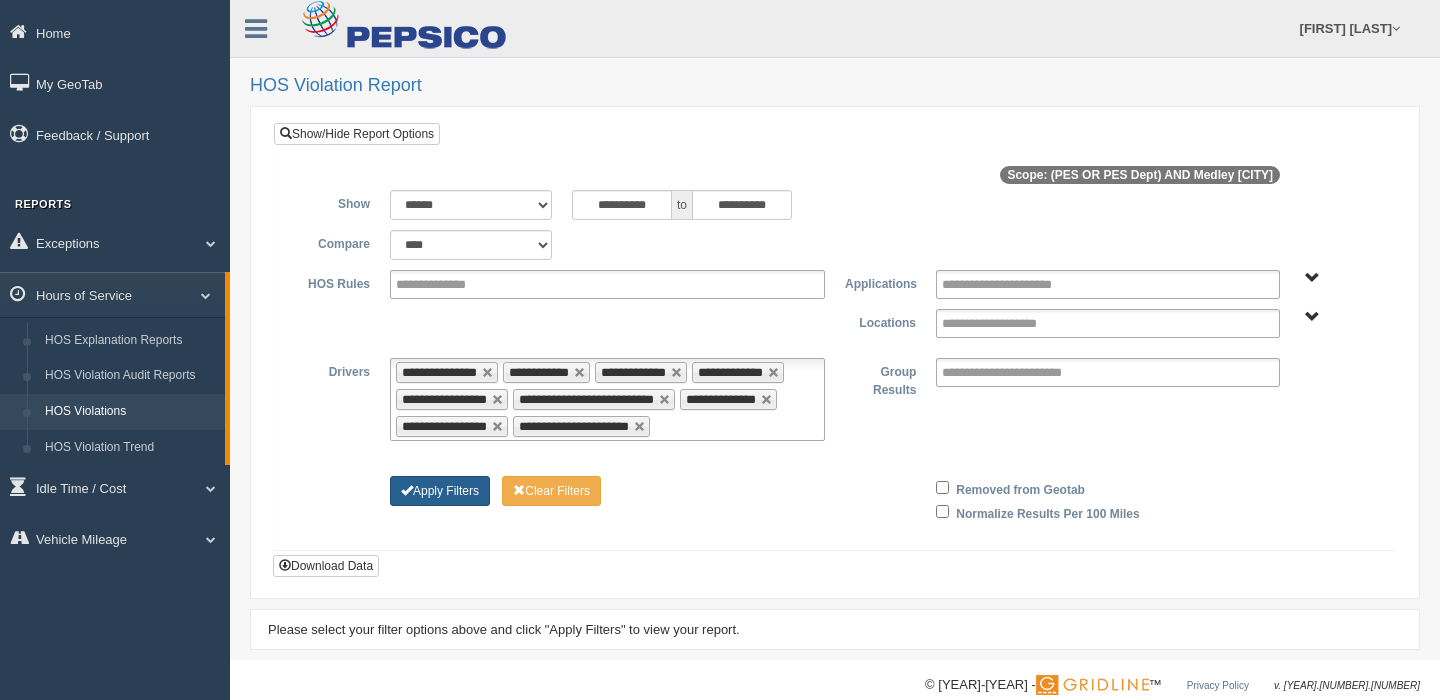 click on "Apply Filters" at bounding box center (440, 491) 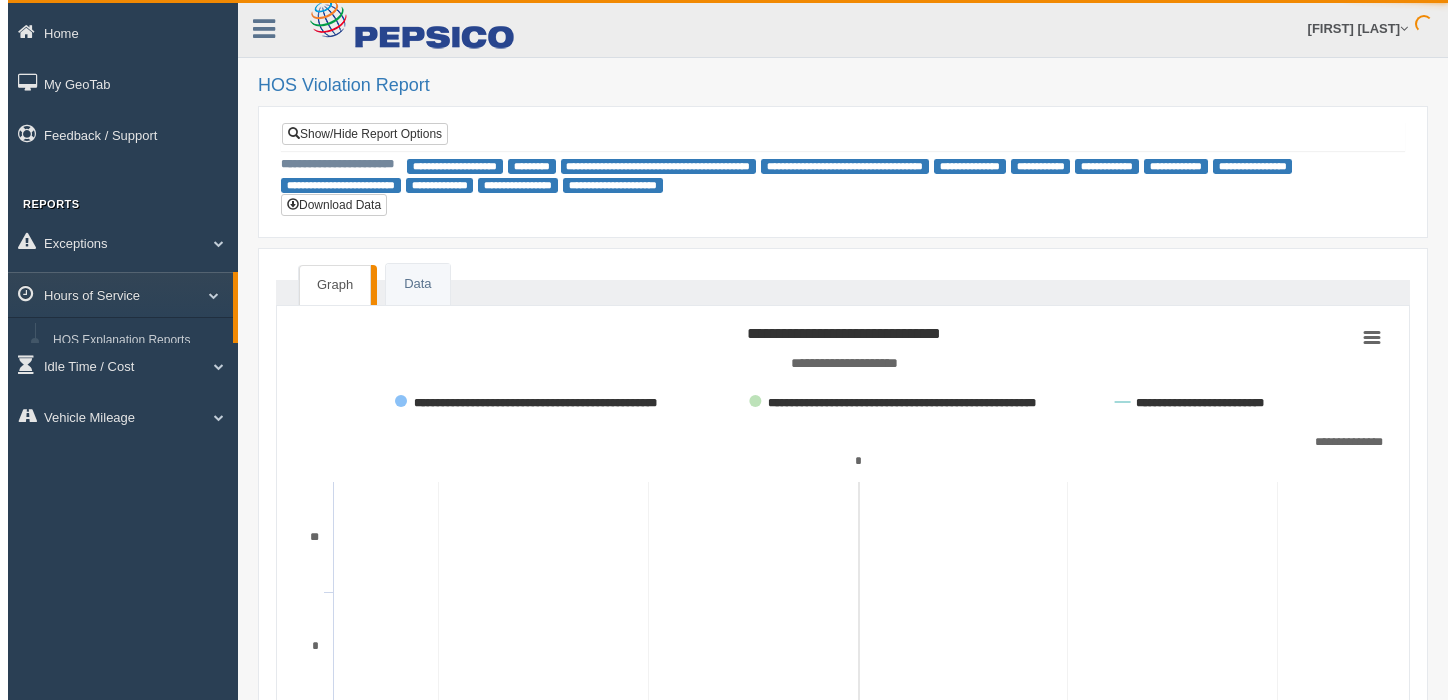 scroll, scrollTop: 0, scrollLeft: 0, axis: both 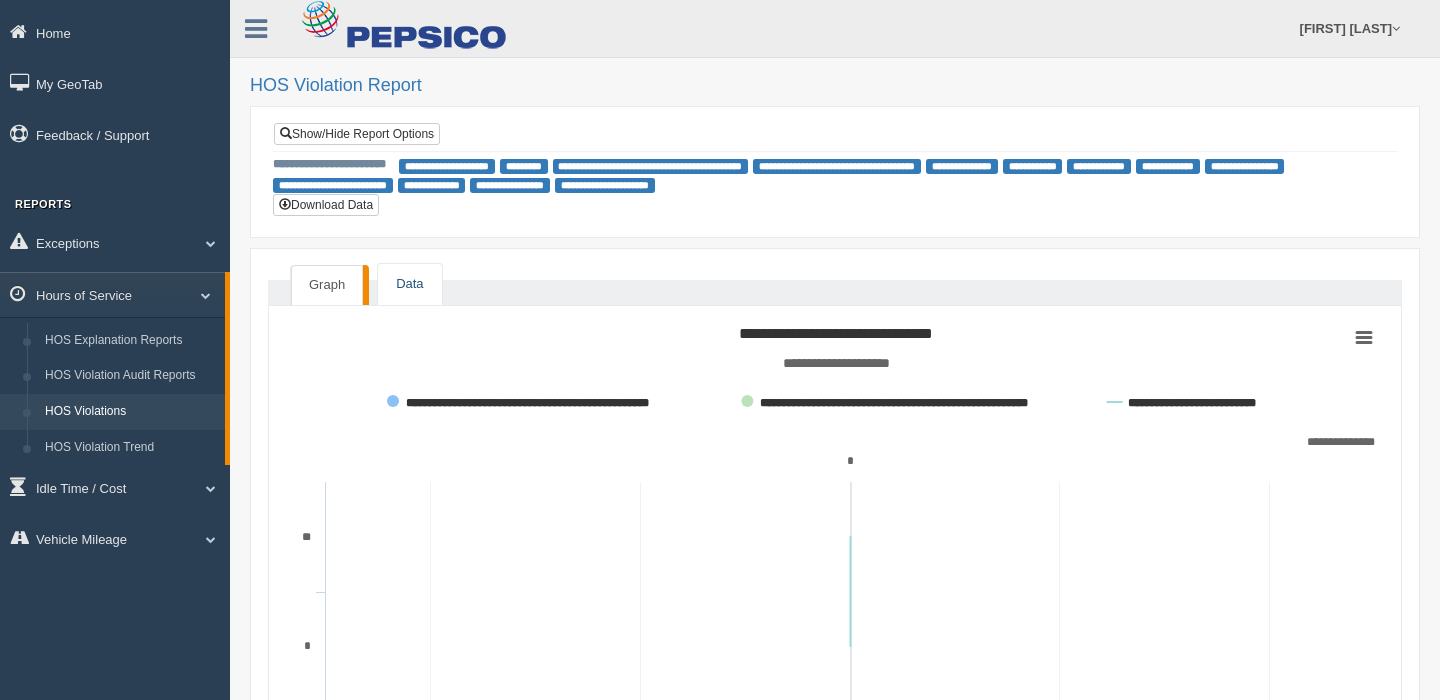 click on "Data" at bounding box center (409, 284) 